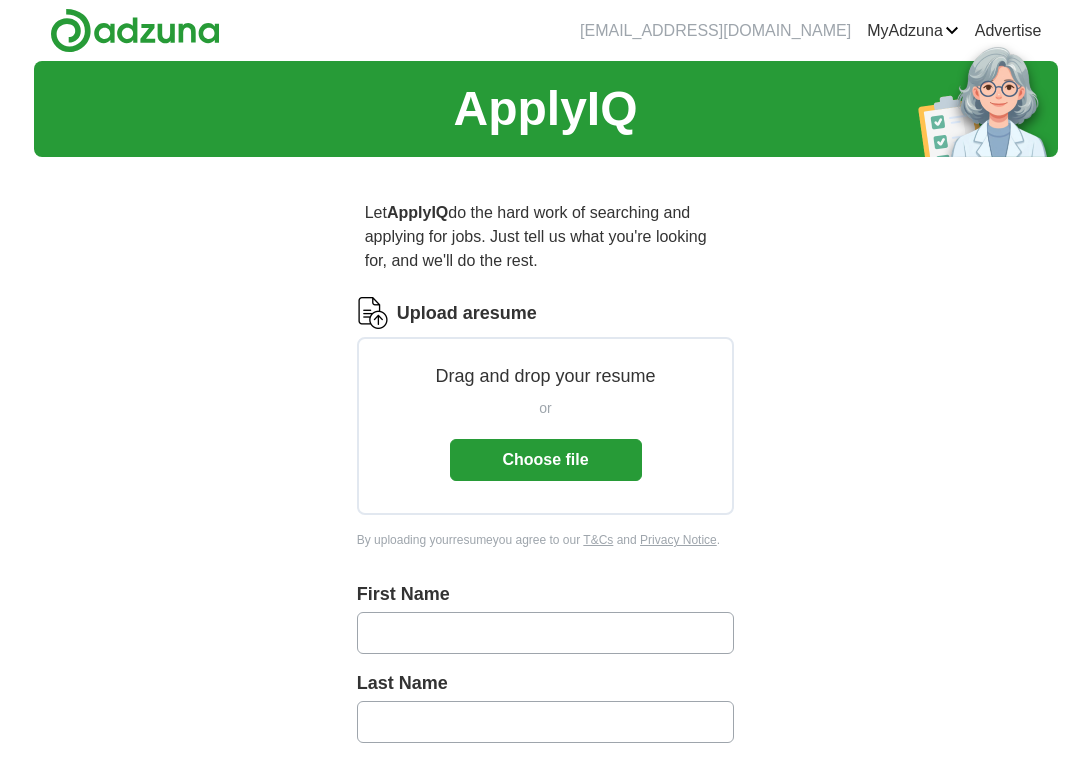 scroll, scrollTop: 0, scrollLeft: 0, axis: both 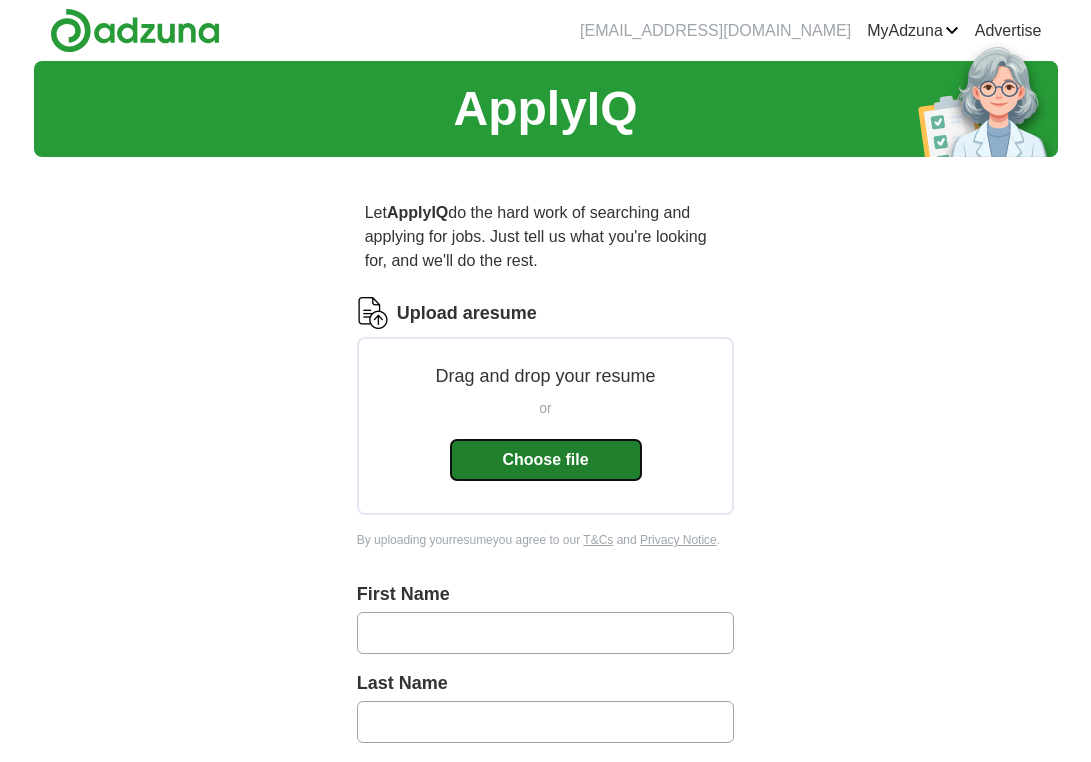 click on "Choose file" at bounding box center [546, 460] 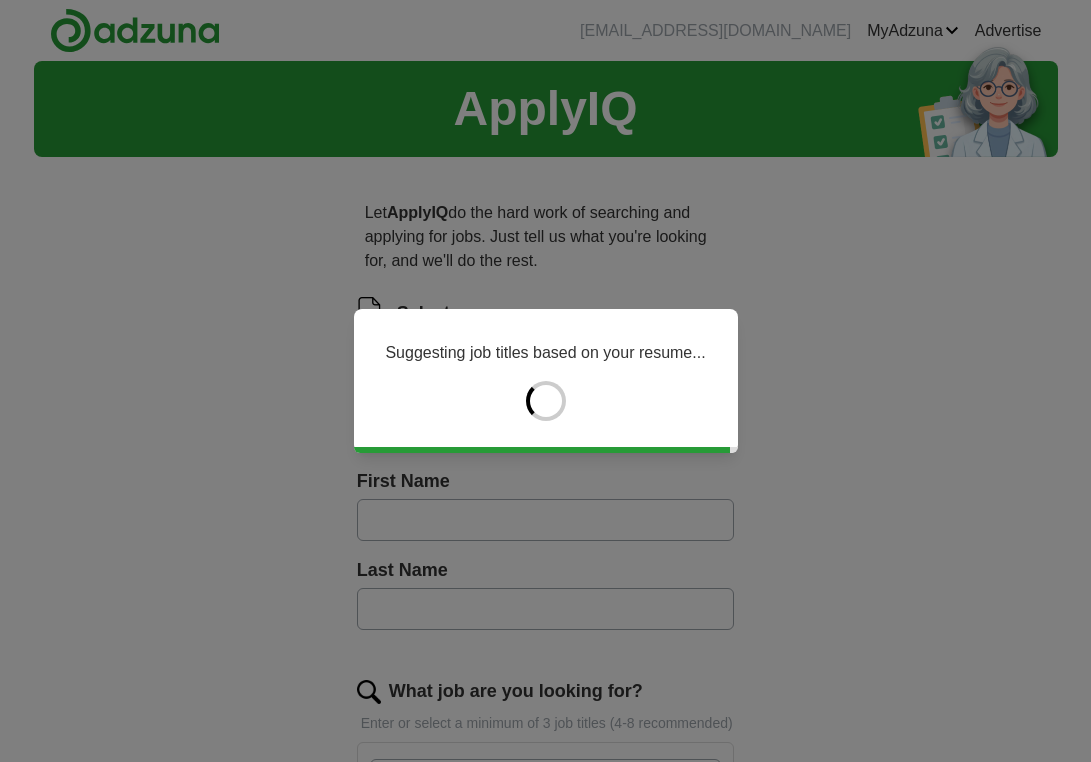 type on "*******" 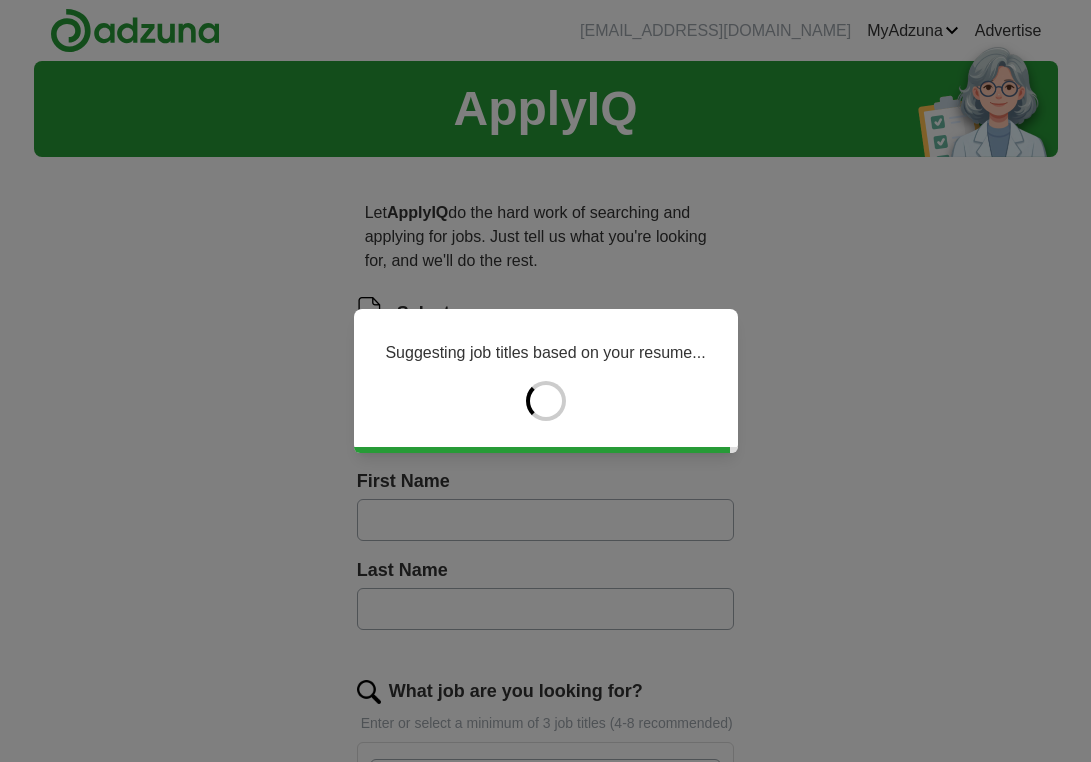 type on "***" 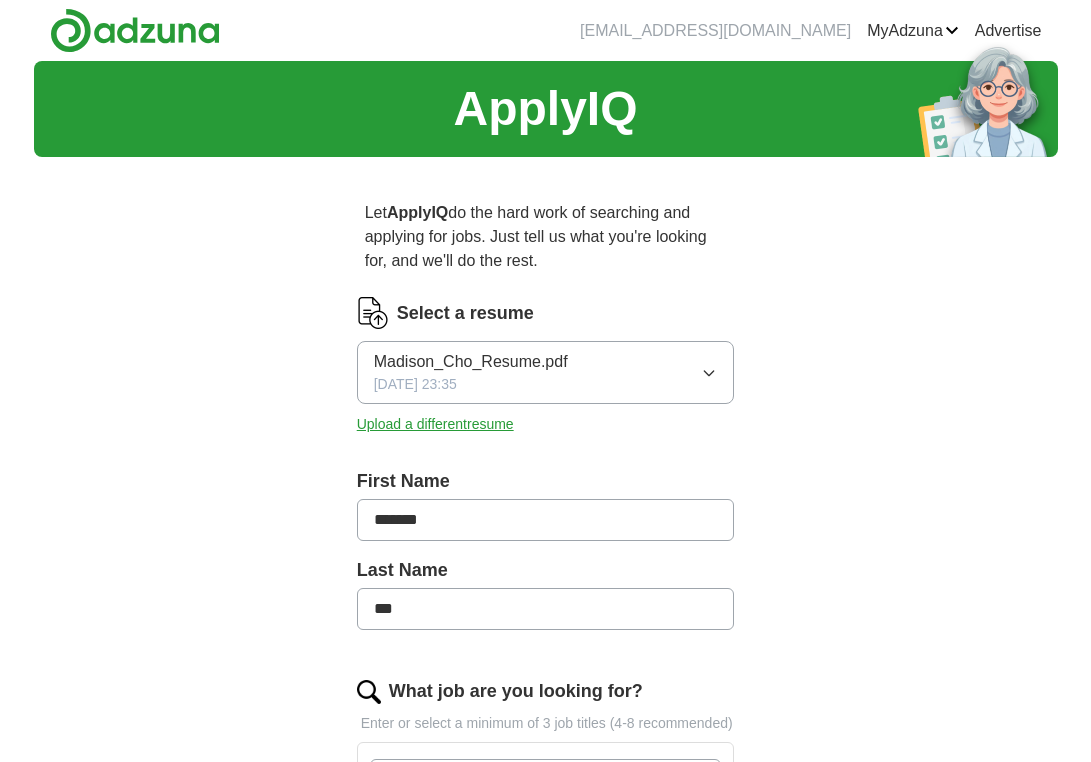 click on "*******" at bounding box center [546, 520] 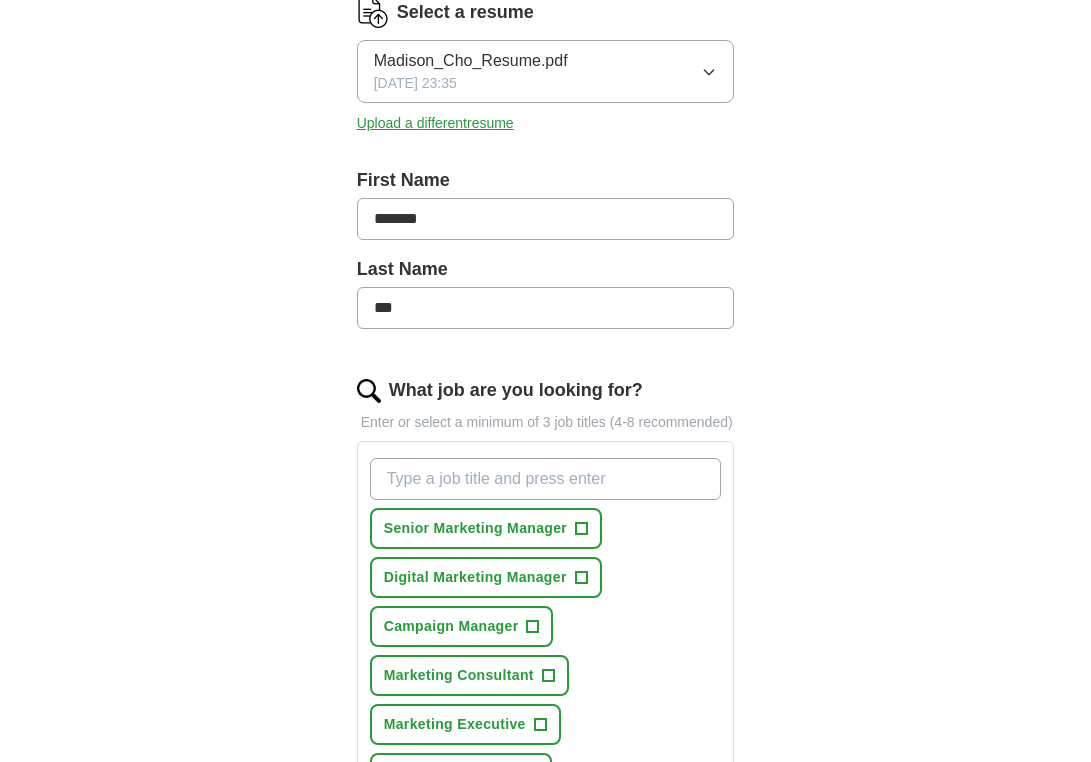 scroll, scrollTop: 310, scrollLeft: 0, axis: vertical 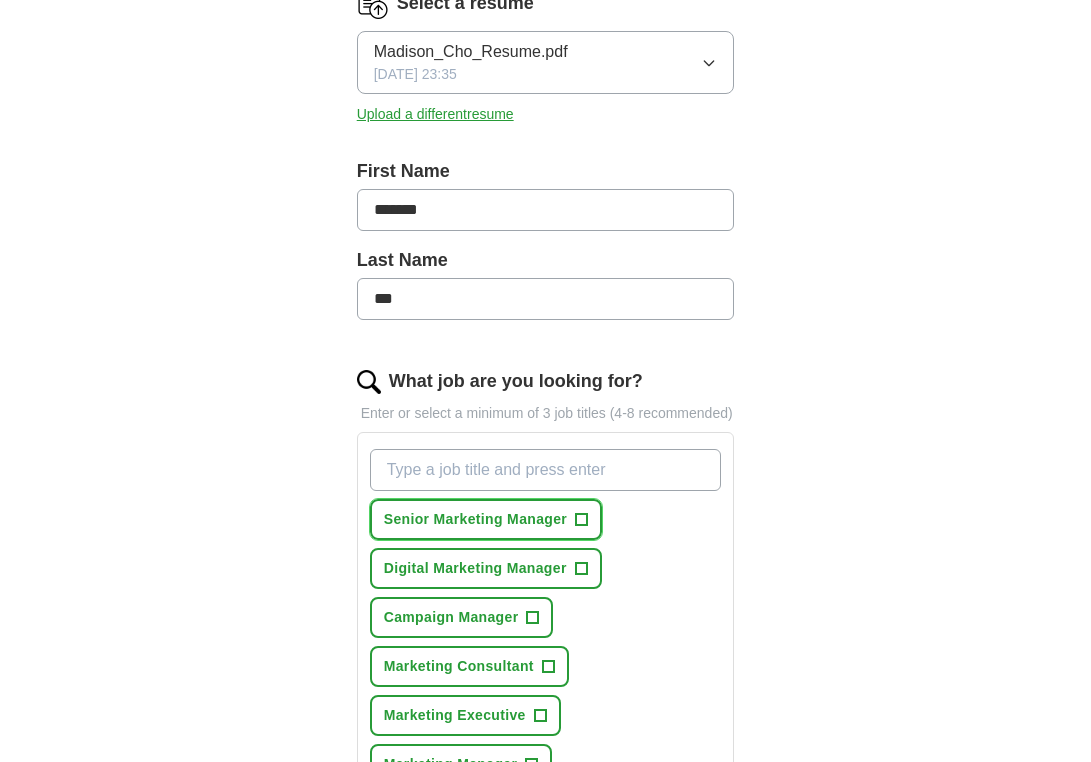 click on "+" at bounding box center (582, 520) 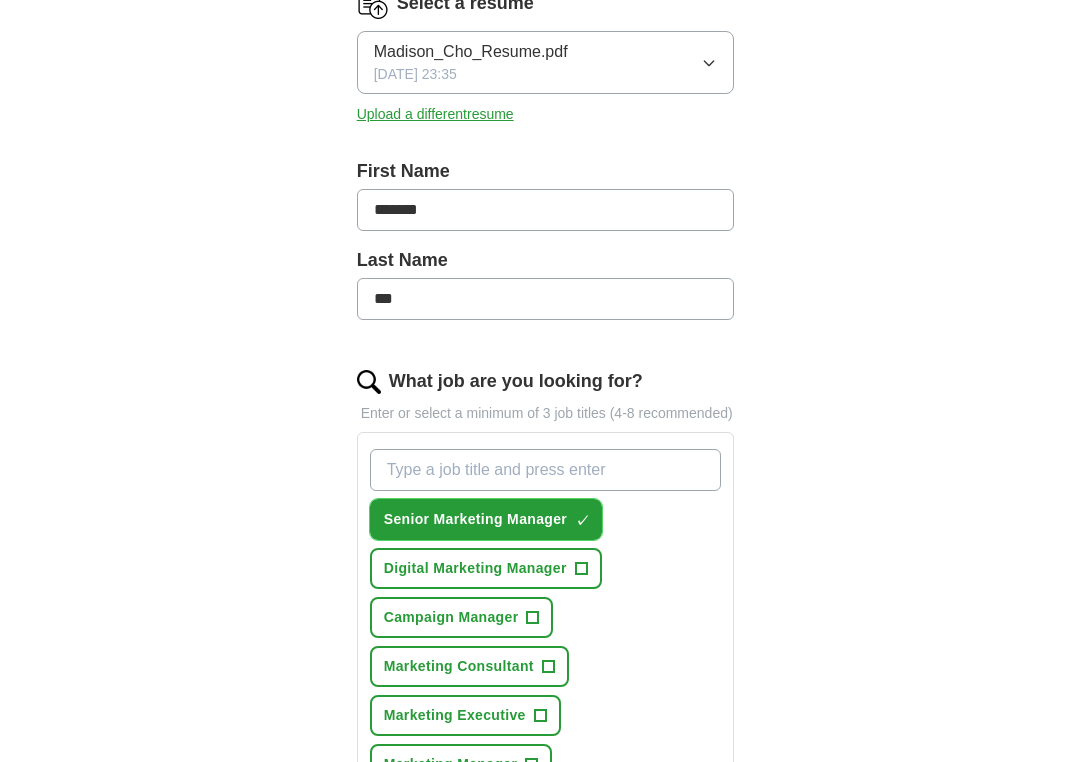 click on "×" at bounding box center [0, 0] 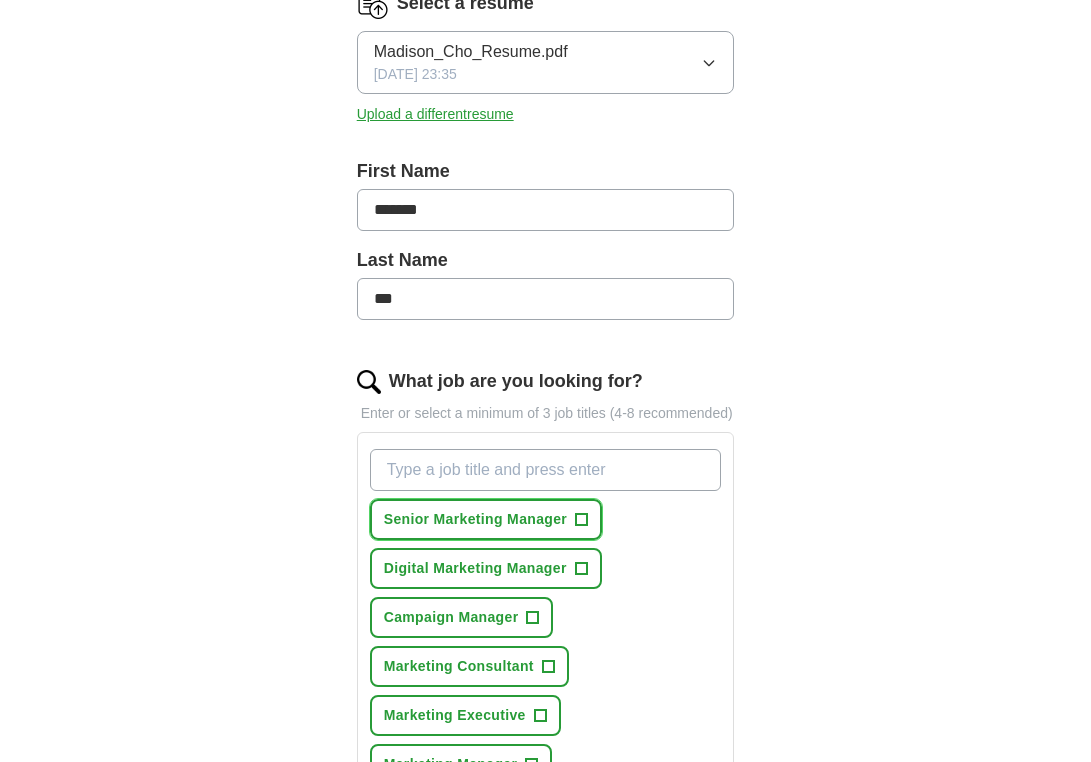 scroll, scrollTop: 415, scrollLeft: 0, axis: vertical 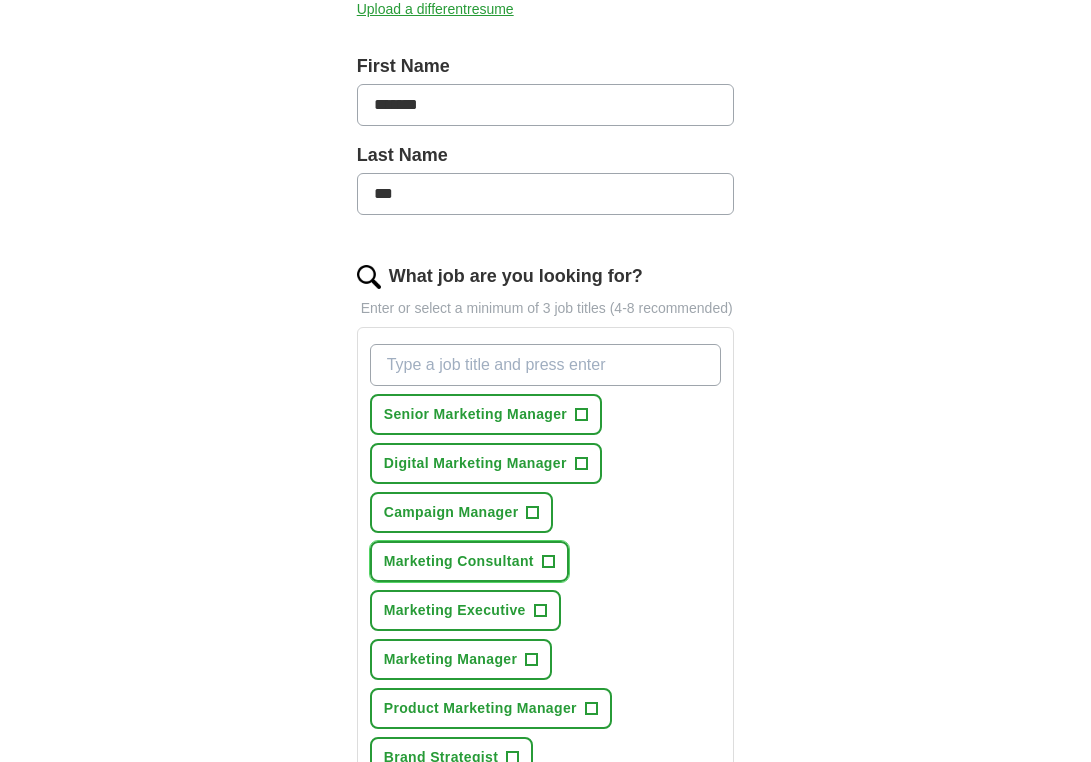 click on "+" at bounding box center (548, 562) 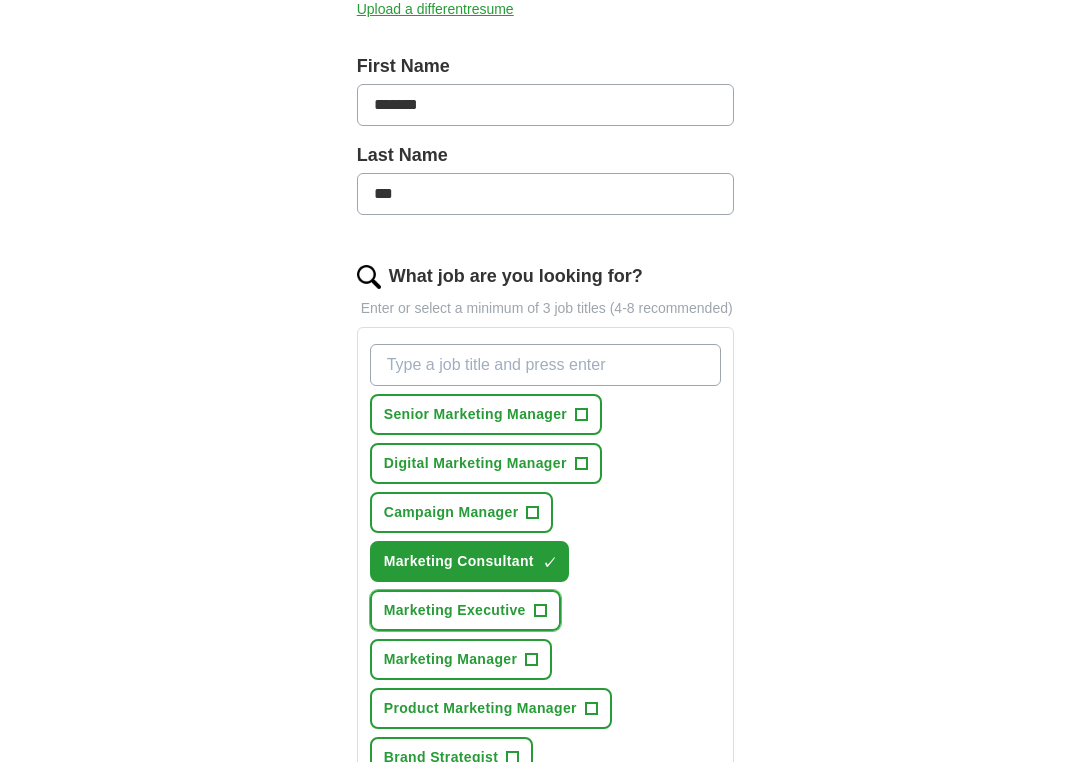 click on "Marketing Executive +" at bounding box center [465, 610] 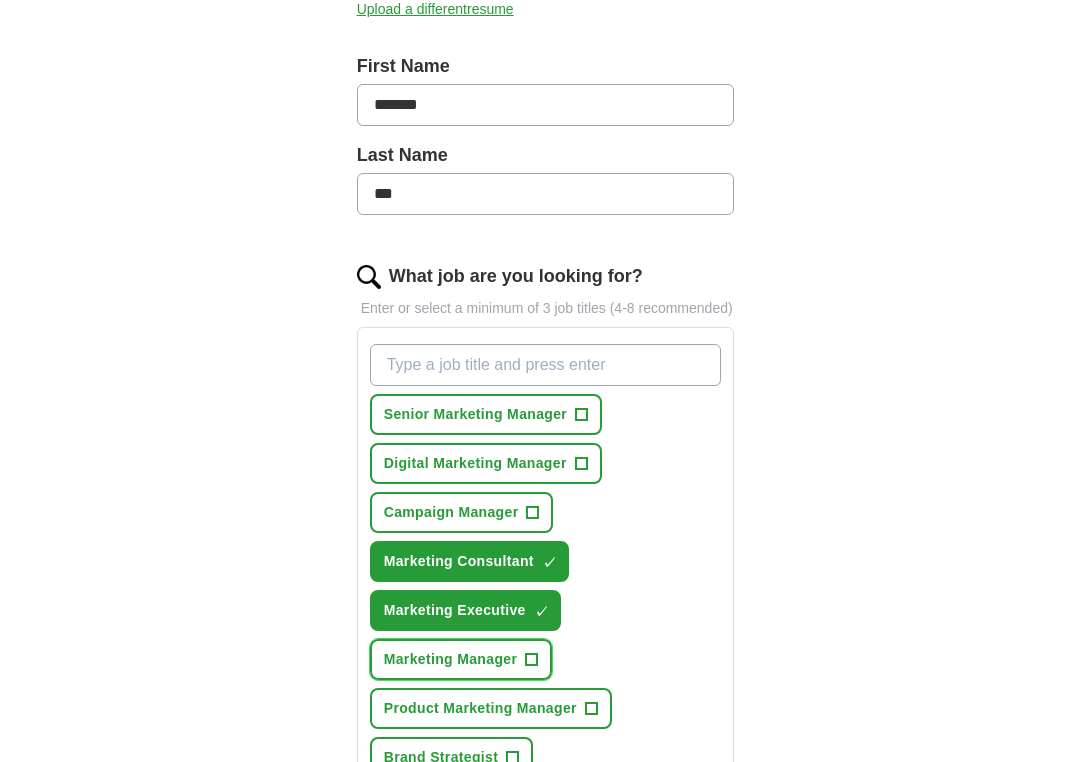 click on "Marketing Manager +" at bounding box center (461, 659) 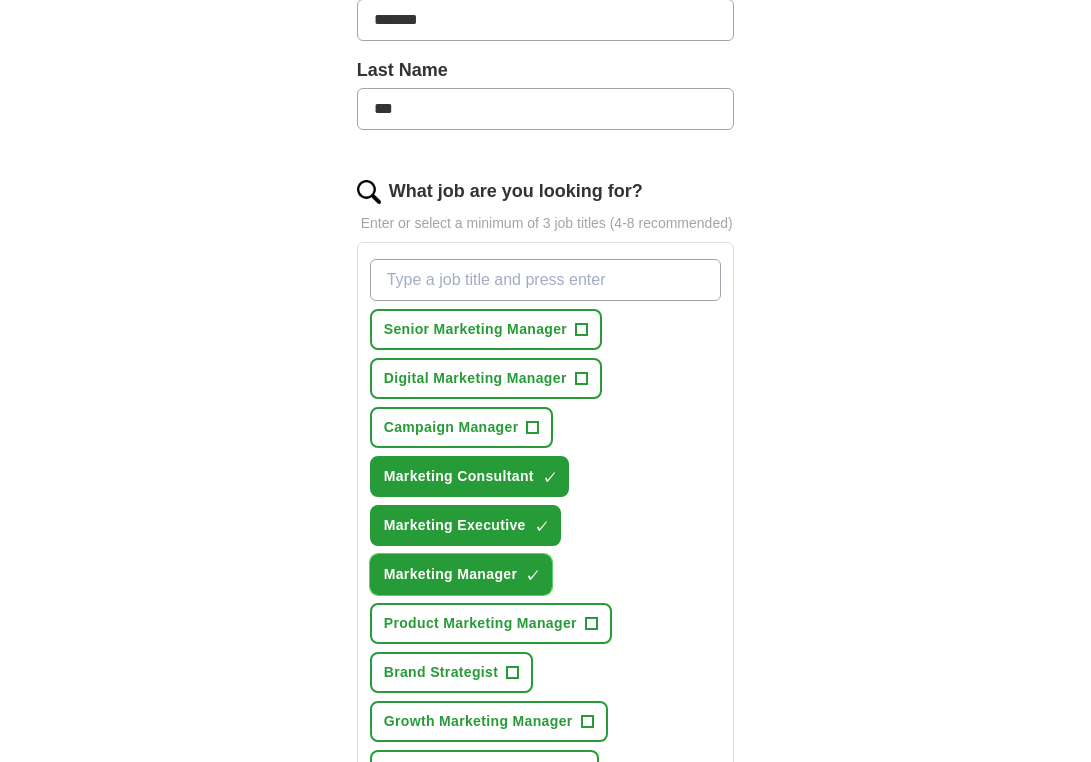 scroll, scrollTop: 508, scrollLeft: 0, axis: vertical 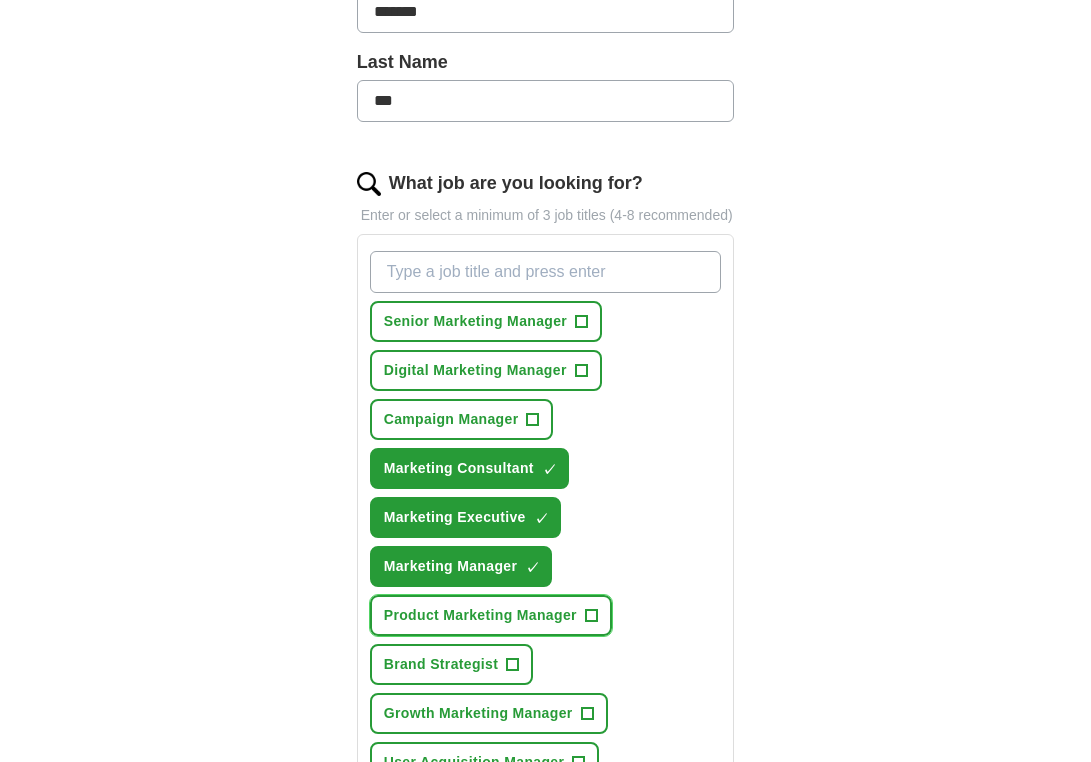 click on "Product Marketing Manager +" at bounding box center (491, 615) 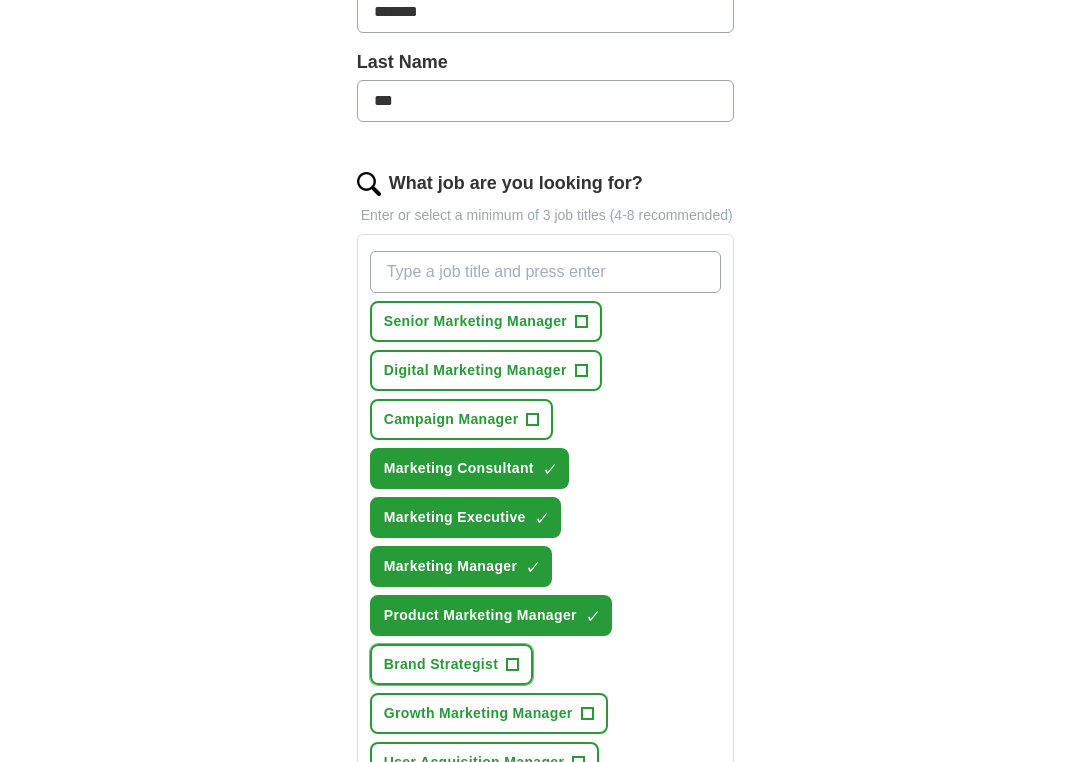 click on "Brand Strategist +" at bounding box center (452, 664) 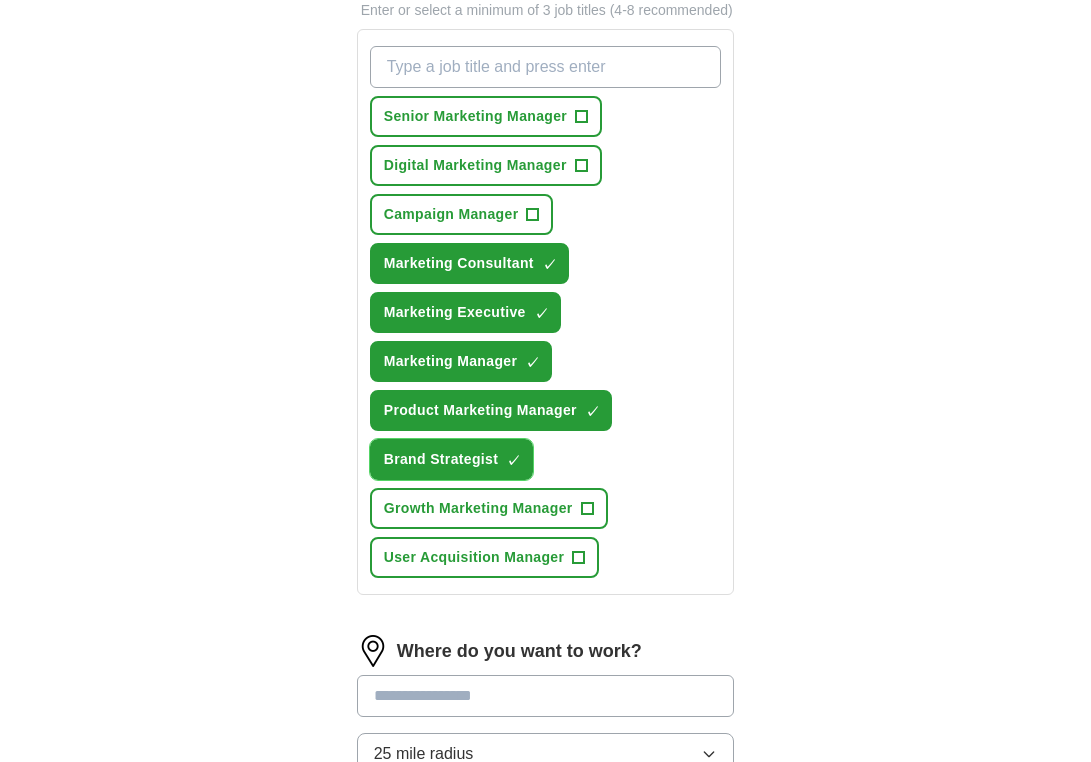 scroll, scrollTop: 593, scrollLeft: 0, axis: vertical 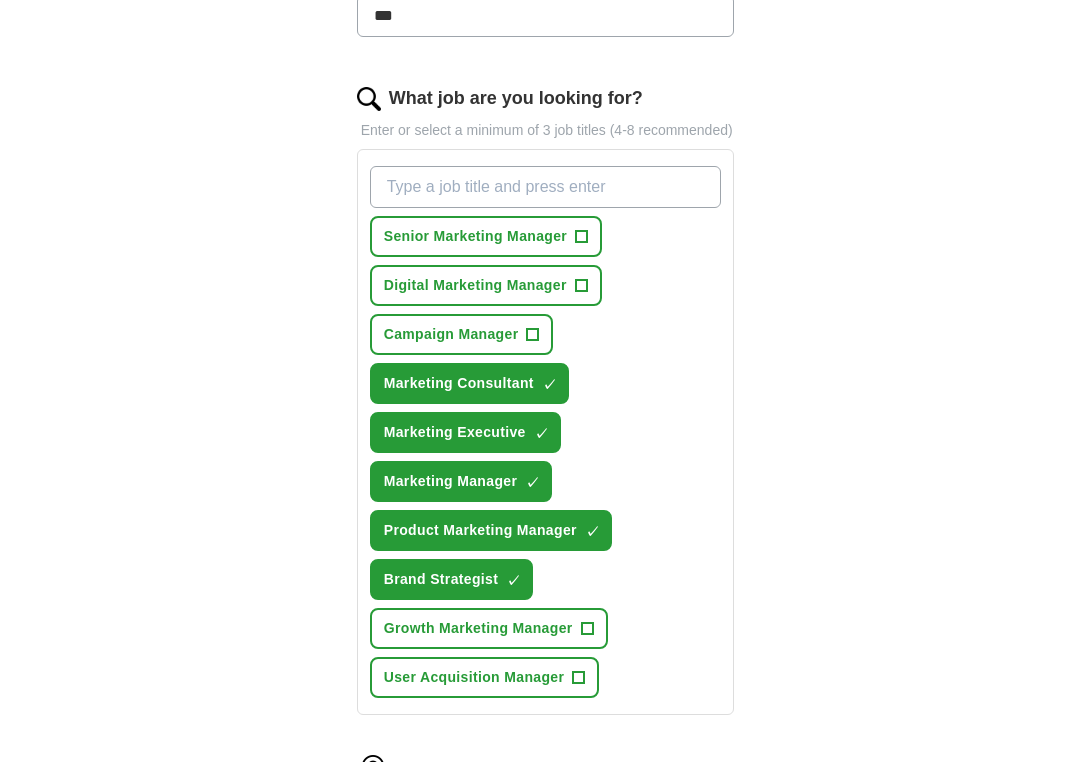 click on "What job are you looking for?" at bounding box center [546, 187] 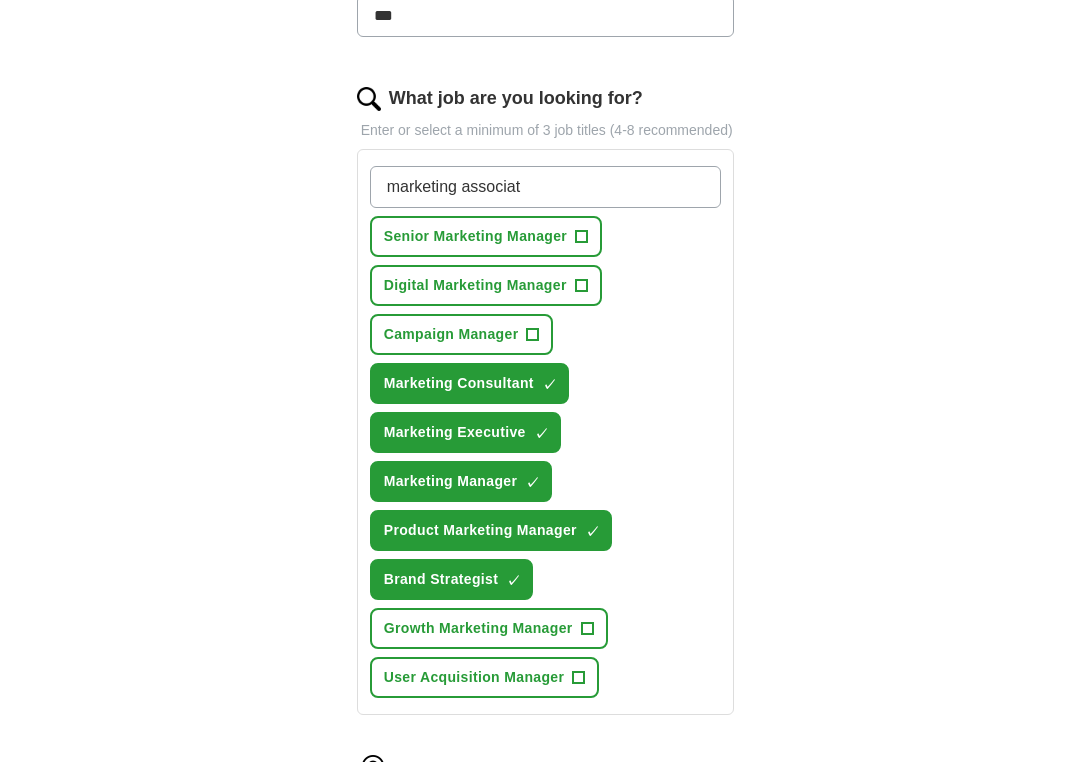 type on "marketing associate" 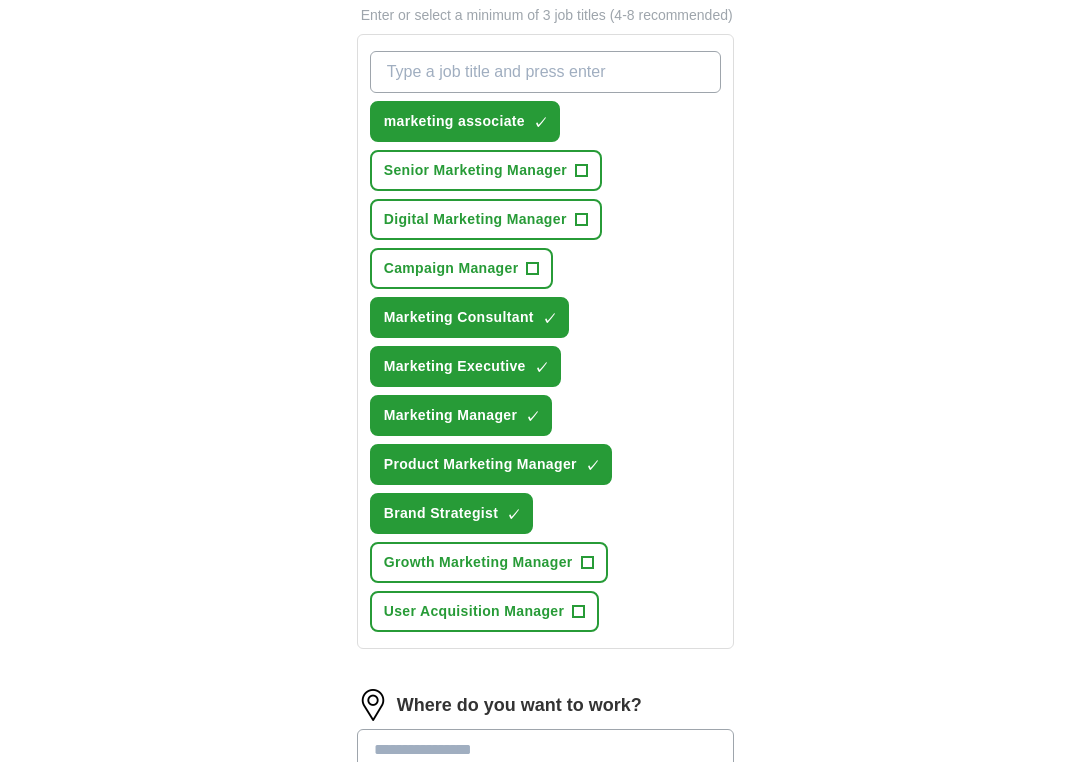 scroll, scrollTop: 707, scrollLeft: 0, axis: vertical 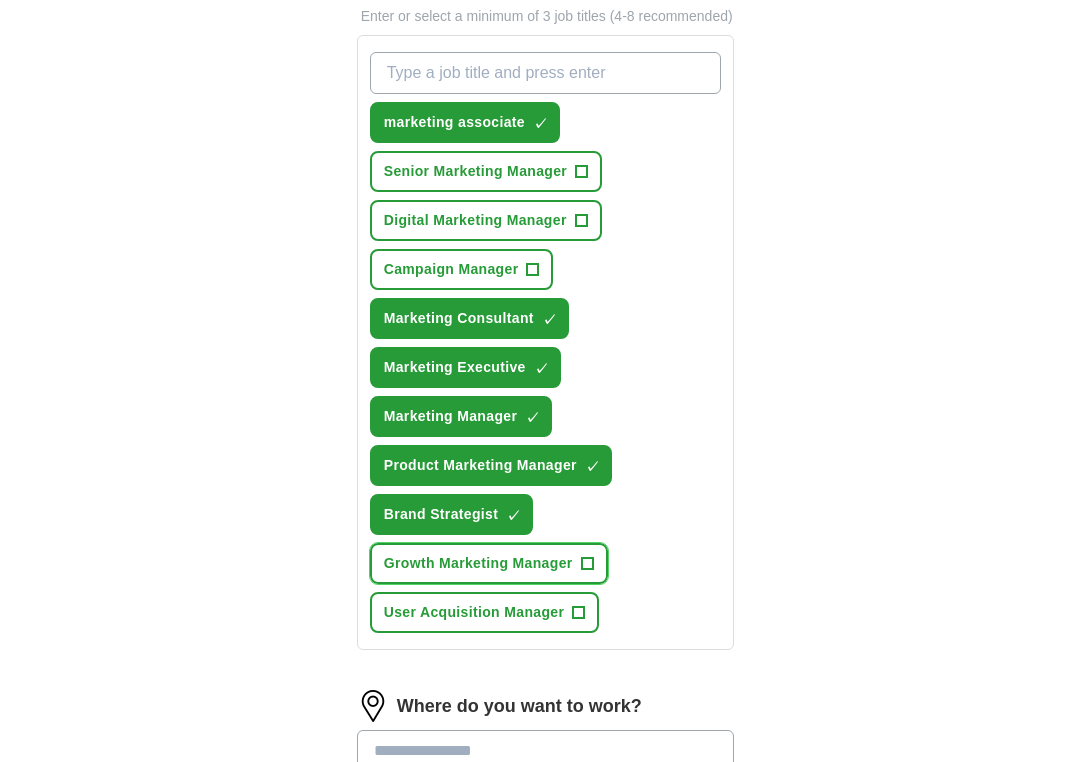 click on "Growth Marketing Manager" at bounding box center (478, 563) 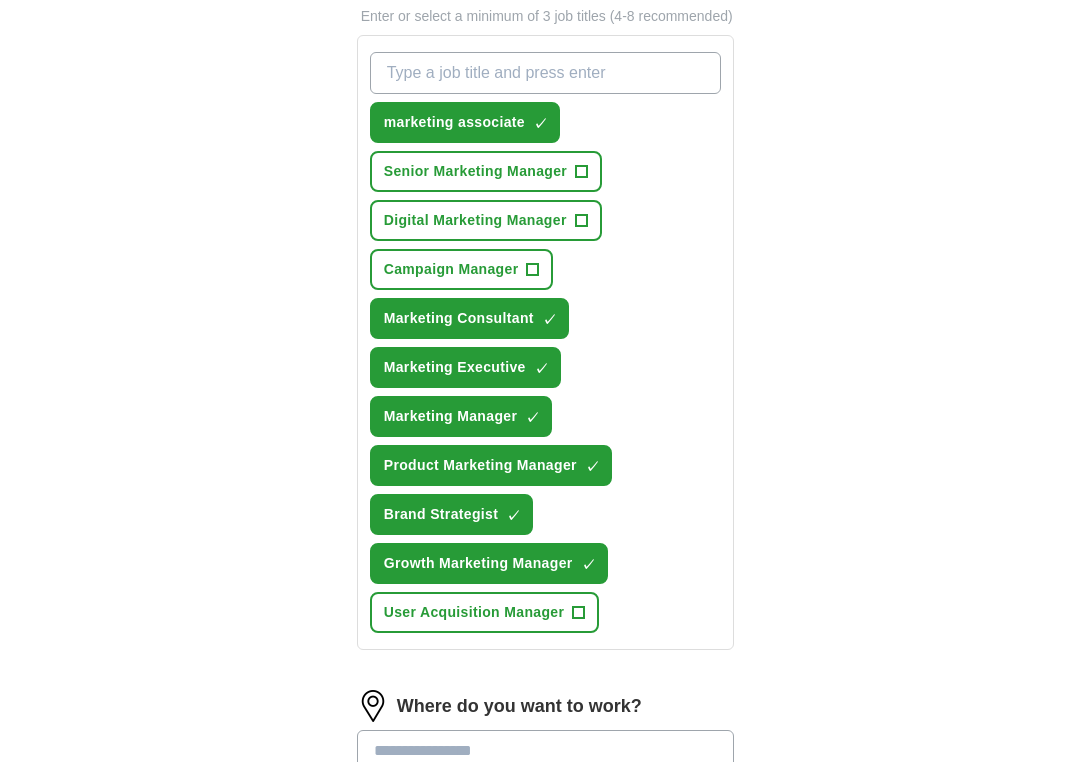 click on "What job are you looking for?" at bounding box center (546, 73) 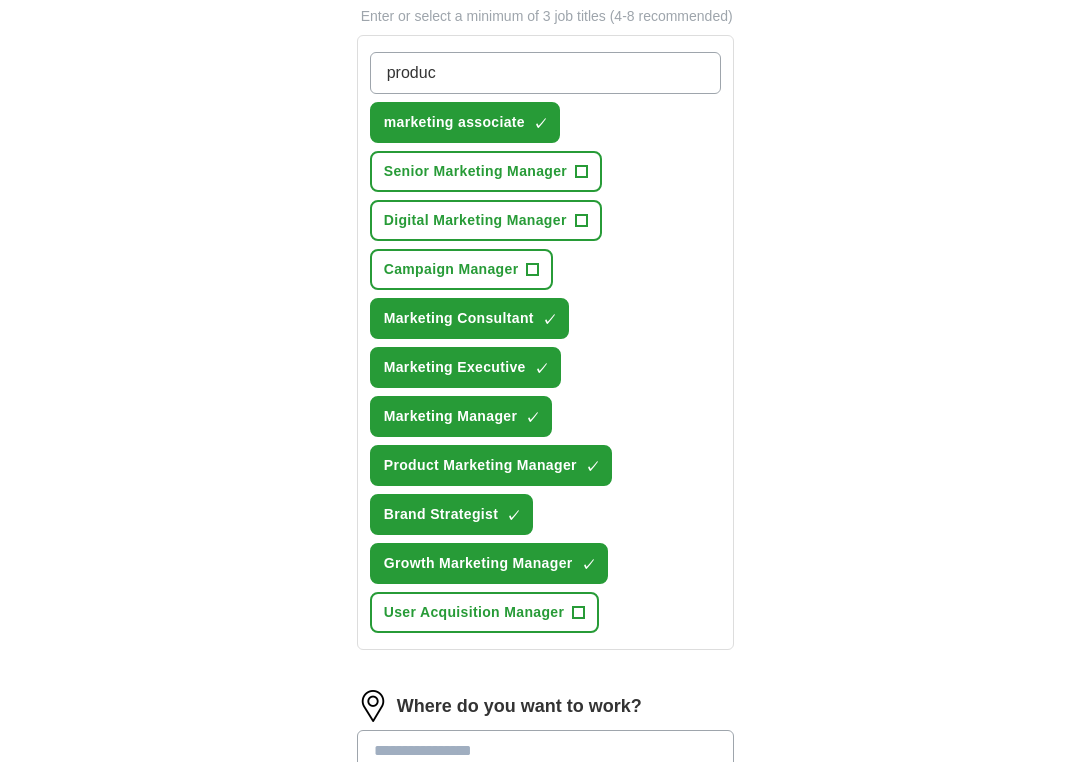 type on "product" 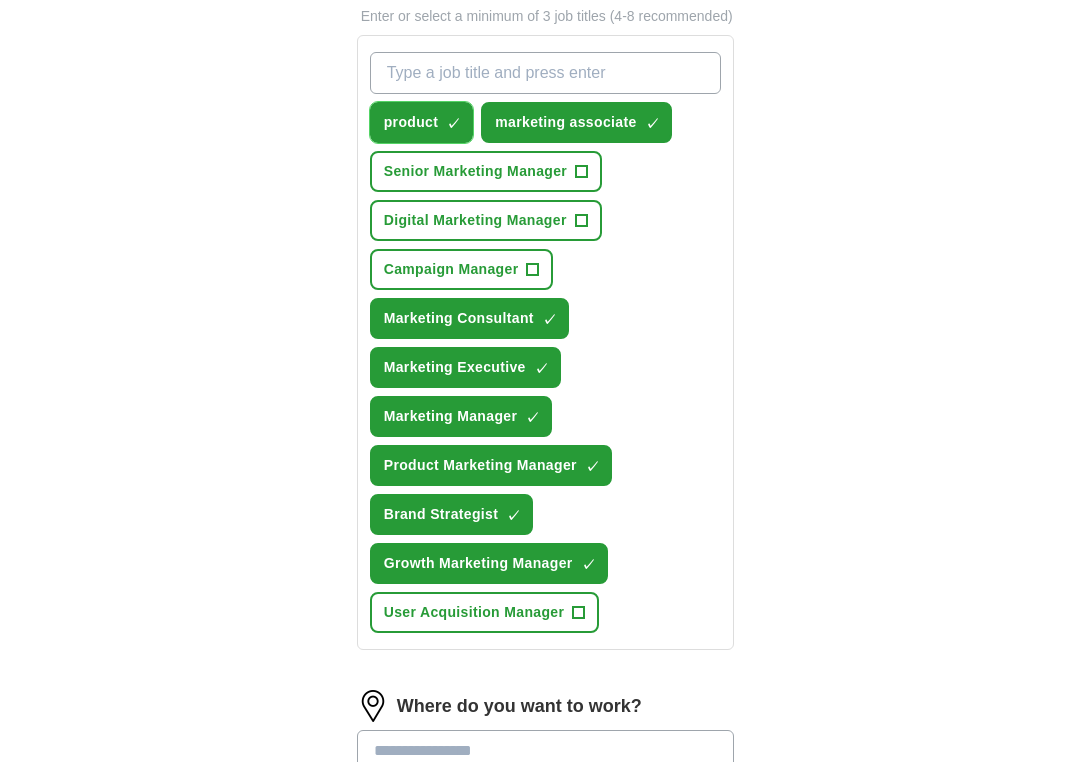 click on "×" at bounding box center [0, 0] 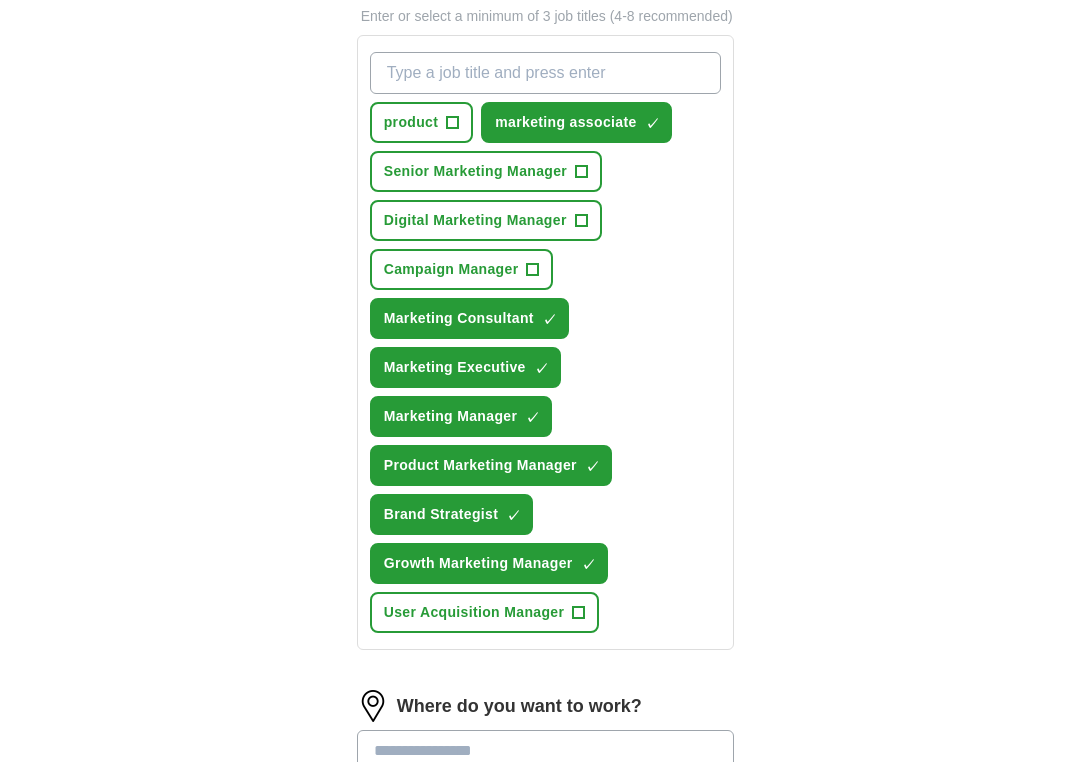 click on "What job are you looking for?" at bounding box center (546, 73) 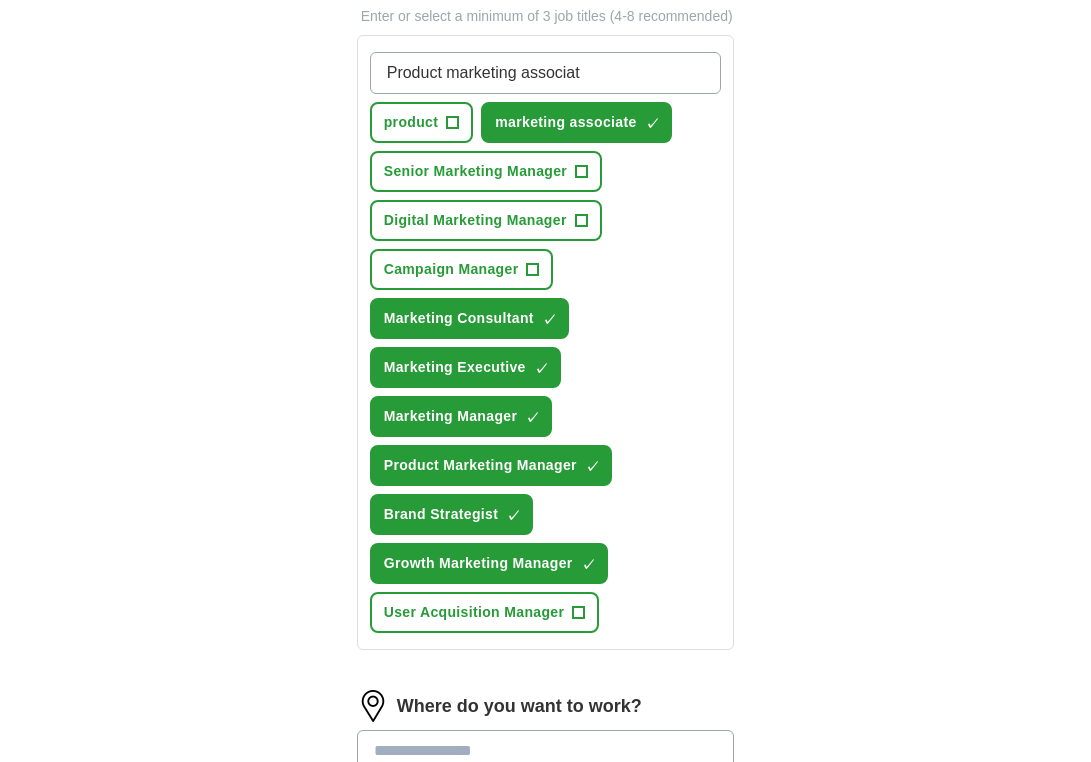 type on "Product marketing associate" 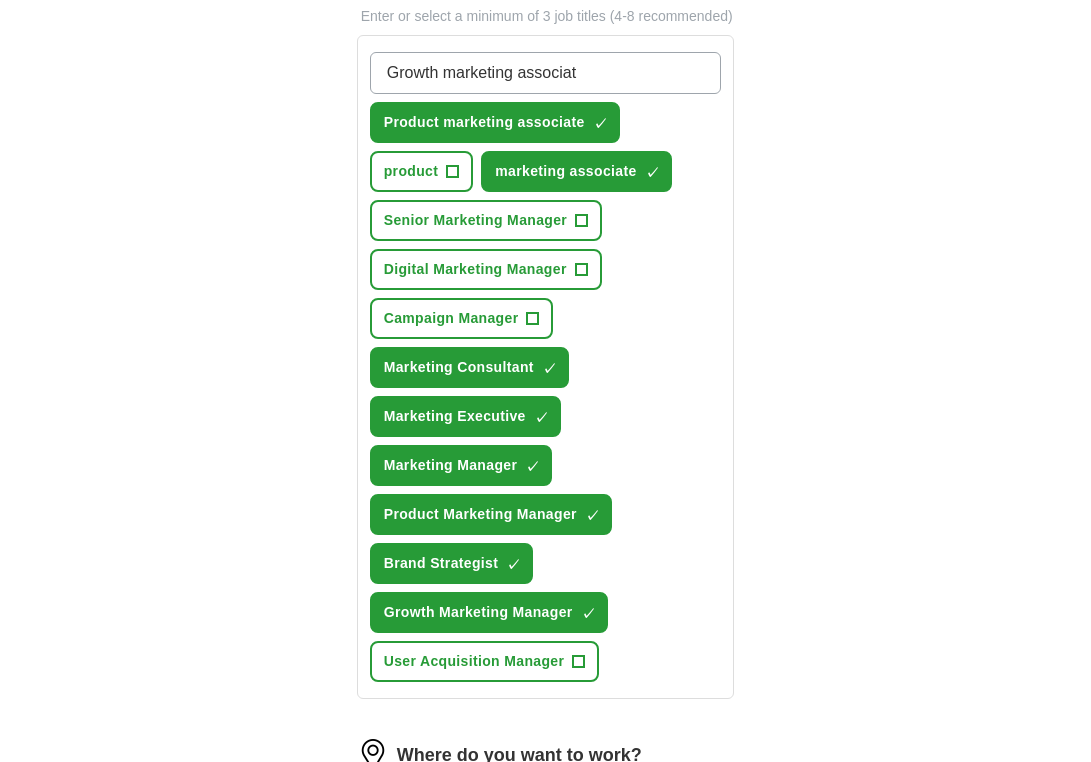 type on "Growth marketing associate" 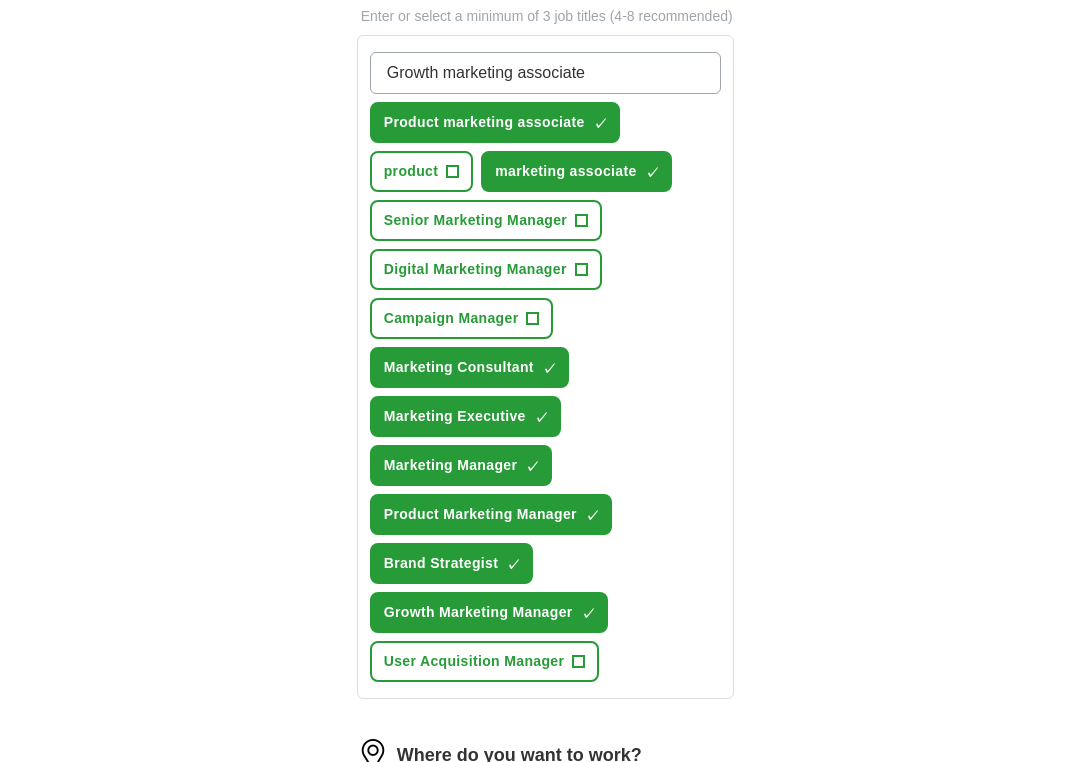 type 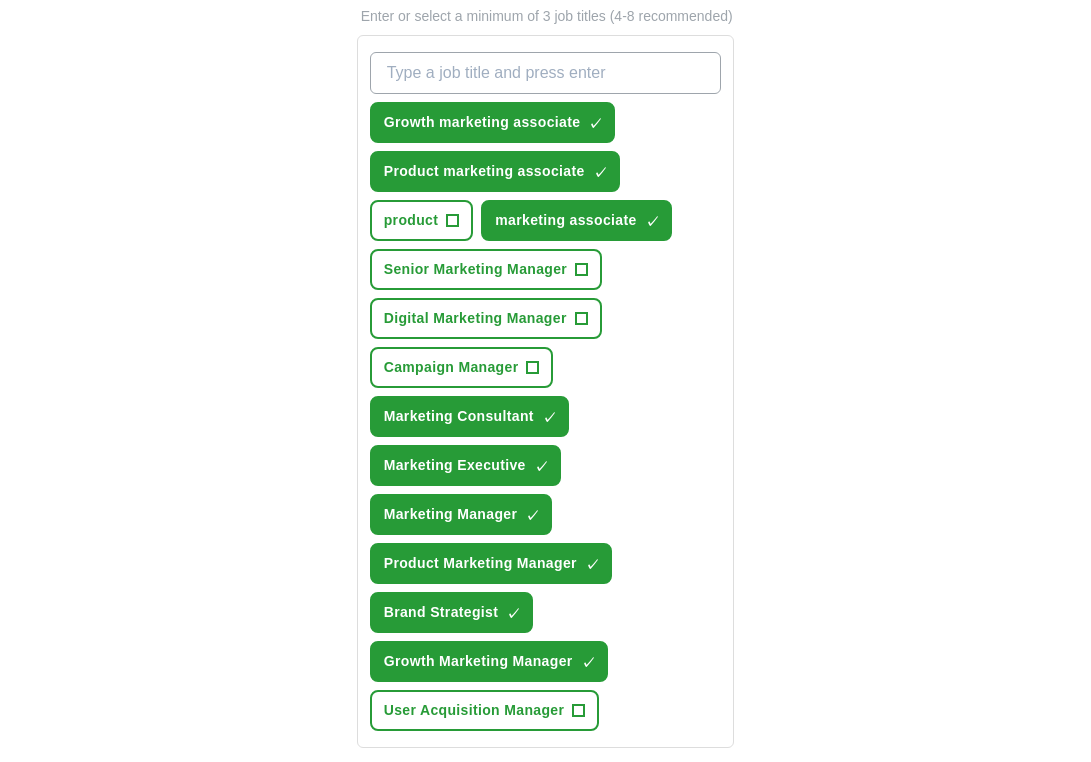 scroll, scrollTop: 987, scrollLeft: 0, axis: vertical 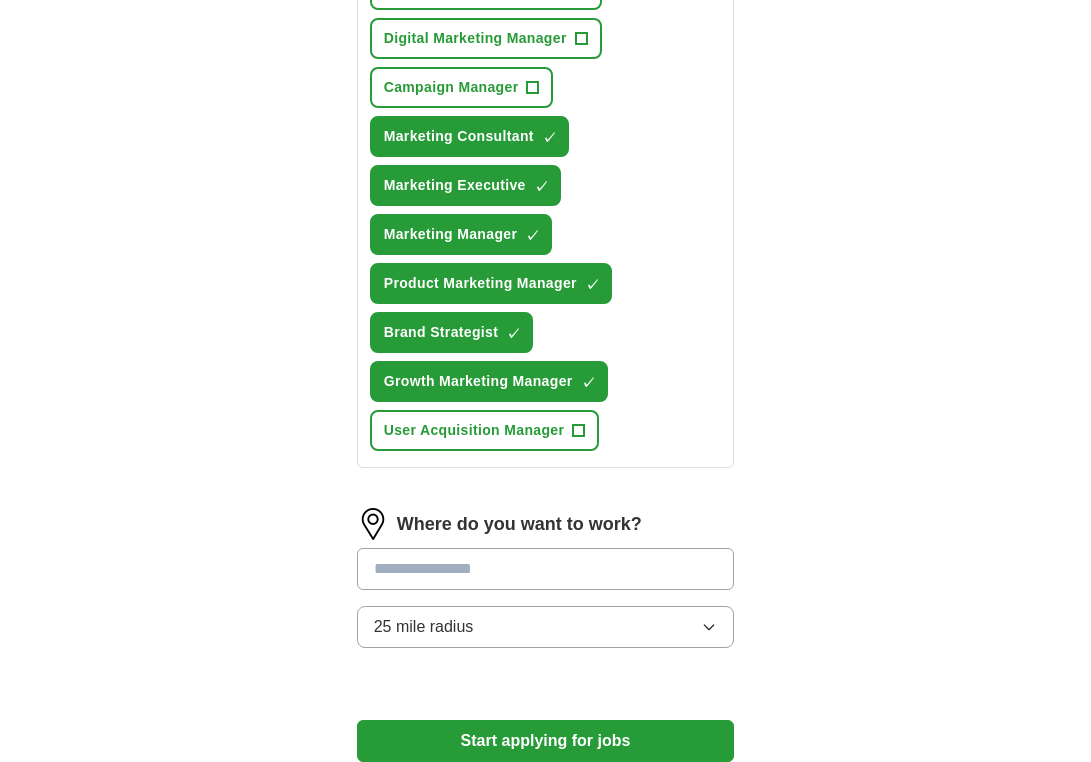 click on "Where do you want to work? 25 mile radius" at bounding box center (546, 586) 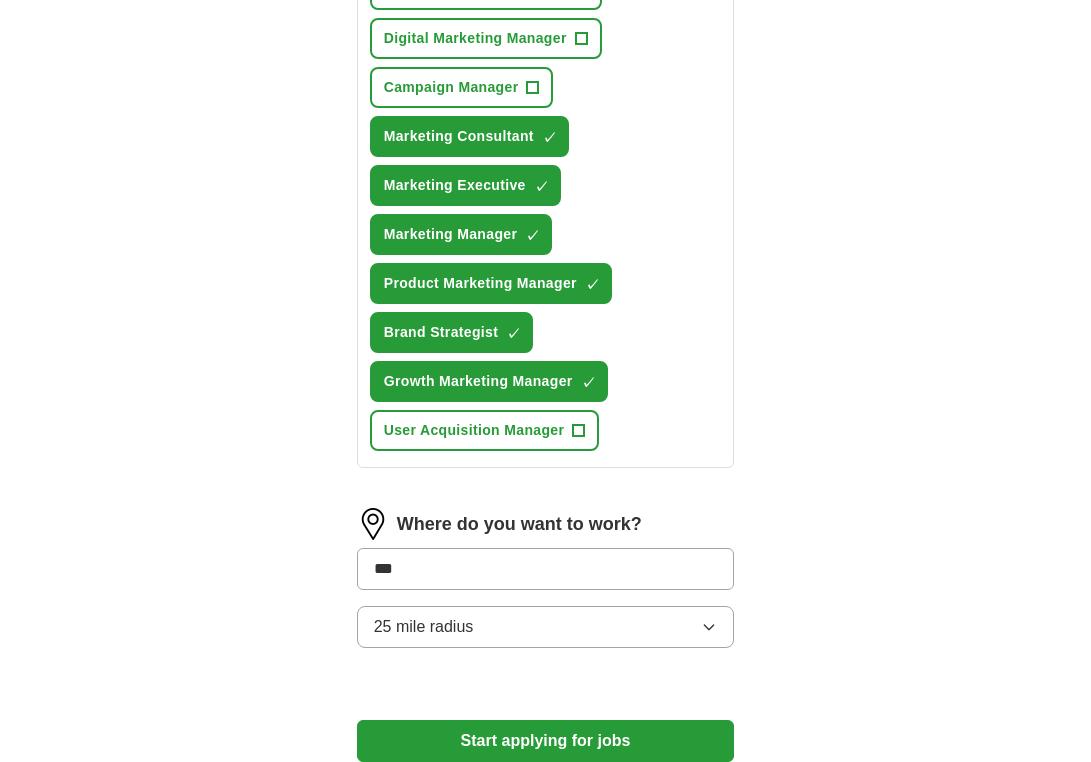 type on "***" 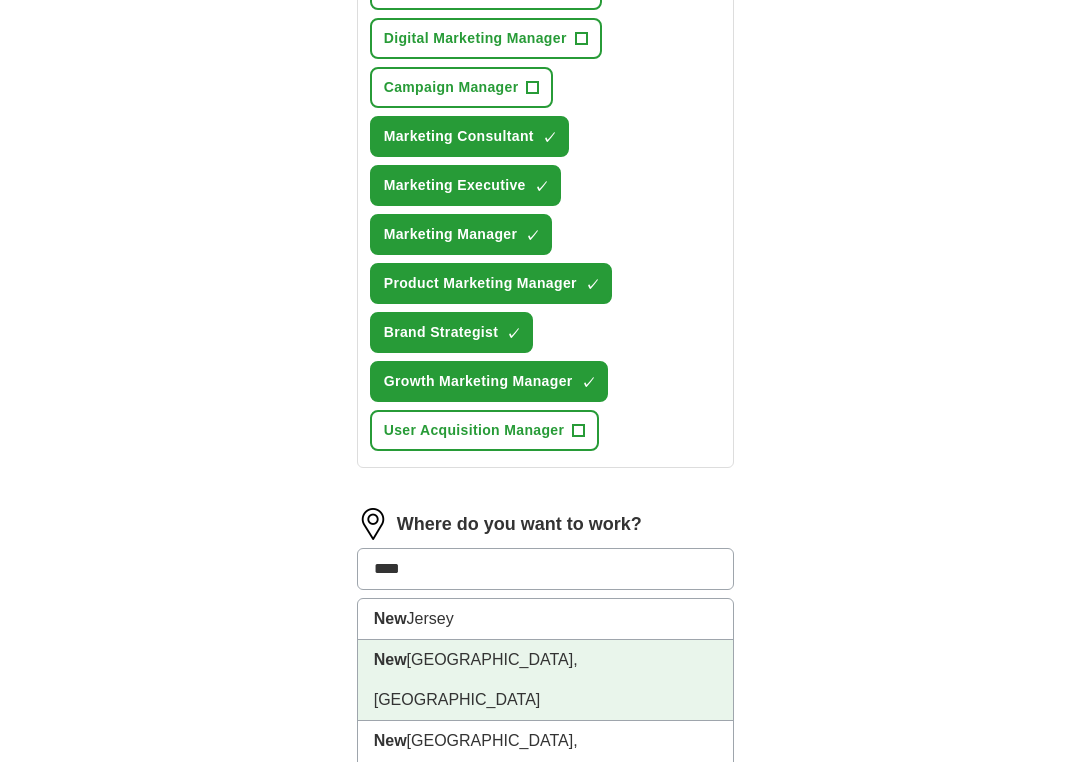 click on "[GEOGRAPHIC_DATA], [GEOGRAPHIC_DATA]" at bounding box center (546, 680) 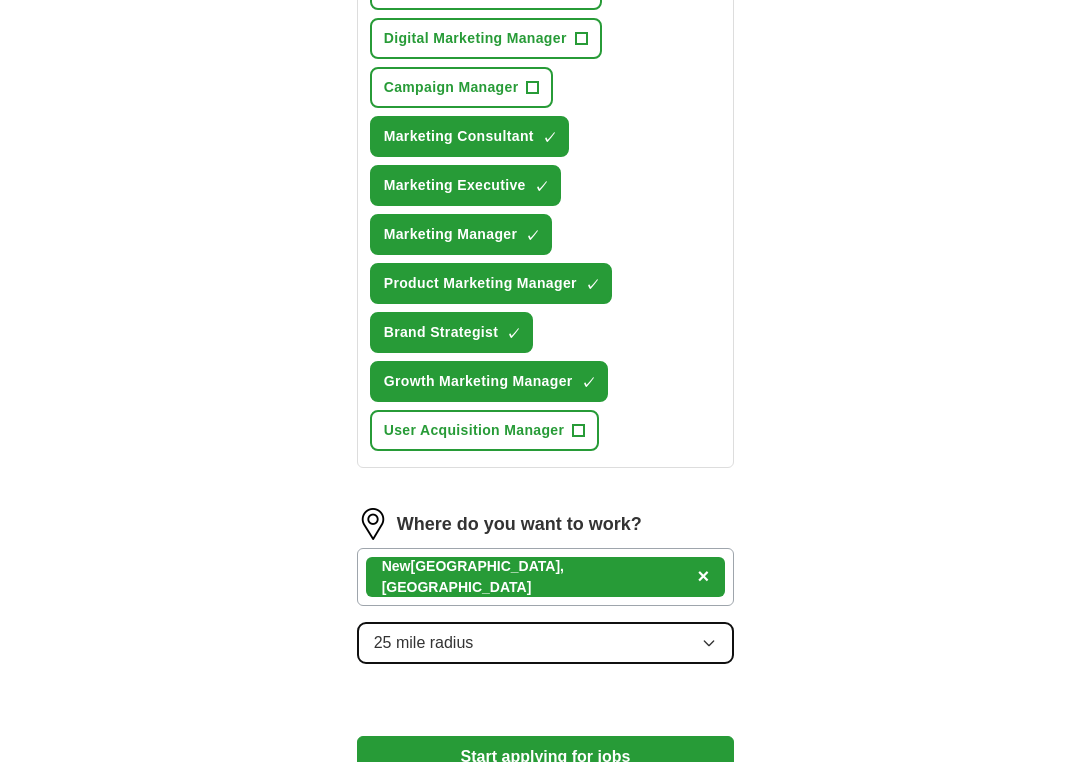 click on "25 mile radius" at bounding box center (546, 643) 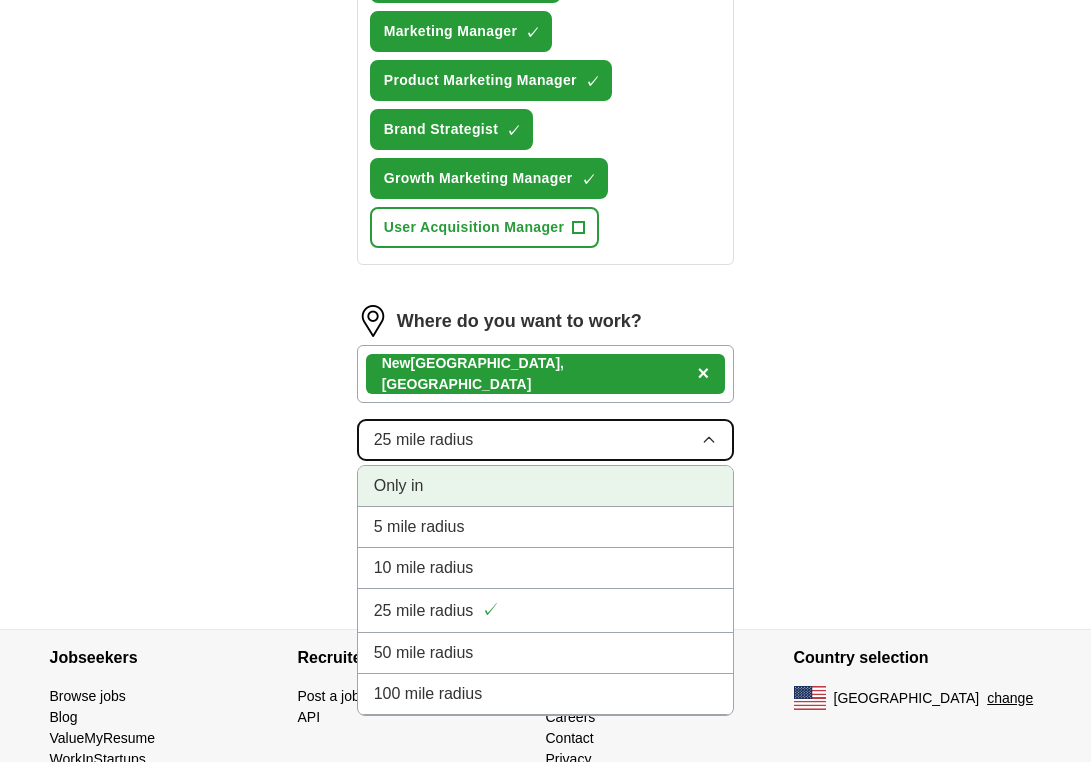 scroll, scrollTop: 1280, scrollLeft: 0, axis: vertical 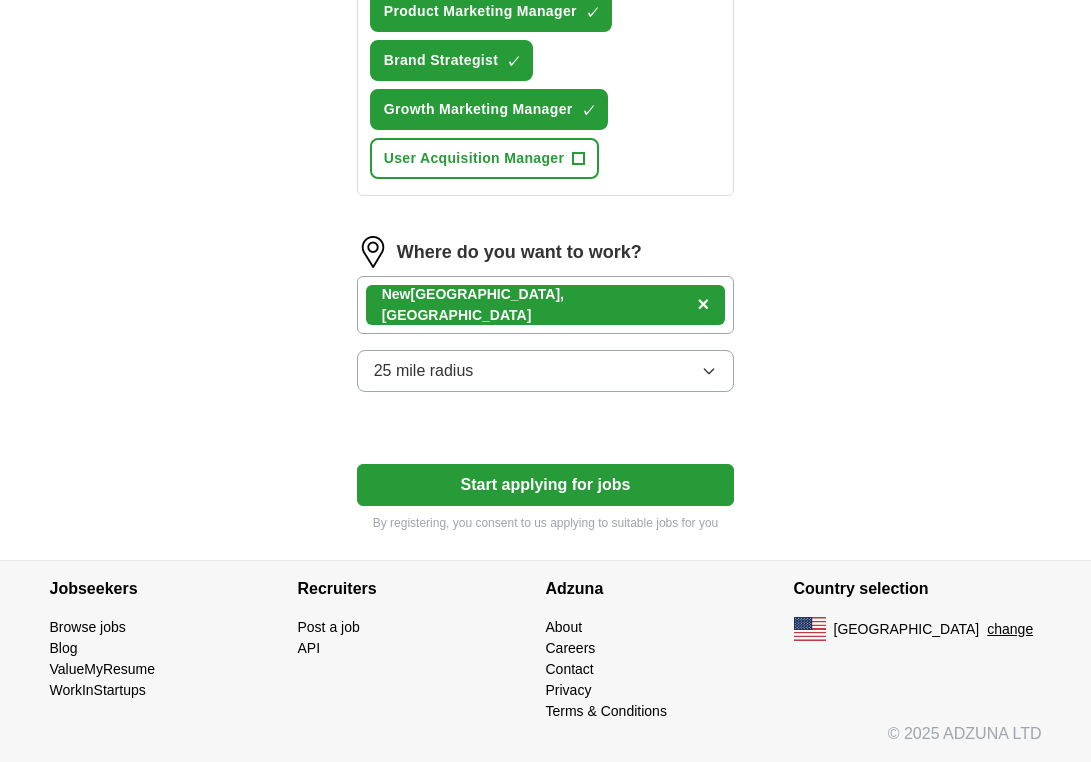 click on "ApplyIQ Let  ApplyIQ  do the hard work of searching and applying for jobs. Just tell us what you're looking for, and we'll do the rest. Select a resume Madison_Cho_Resume.pdf [DATE] 23:35 Upload a different  resume First Name ******* Last Name *** What job are you looking for? Enter or select a minimum of 3 job titles (4-8 recommended) Growth marketing associate ✓ × Product marketing associate ✓ × product + marketing associate ✓ × Senior Marketing Manager + Digital Marketing Manager + Campaign Manager + Marketing Consultant ✓ × Marketing Executive ✓ × Marketing Manager ✓ × Product Marketing Manager ✓ × Brand Strategist ✓ × Growth Marketing Manager ✓ × User Acquisition Manager + Where do you want to work? [GEOGRAPHIC_DATA], [GEOGRAPHIC_DATA] × 25 mile radius Start applying for jobs By registering, you consent to us applying to suitable jobs for you" at bounding box center (546, -319) 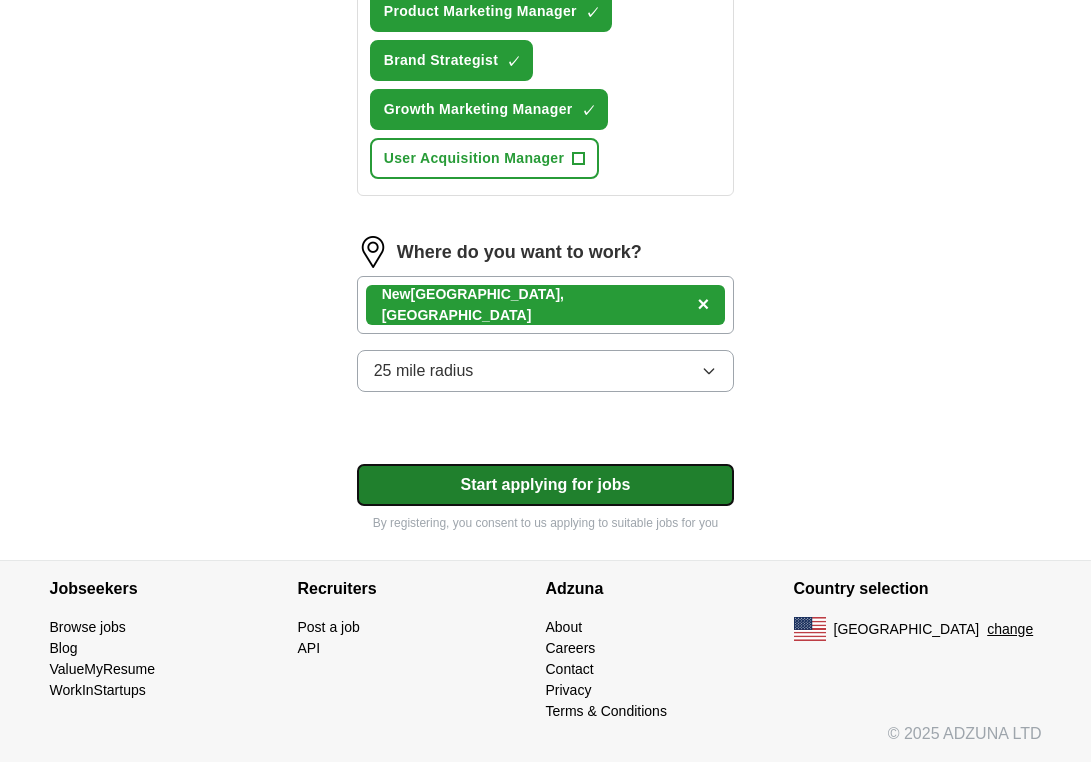 click on "Start applying for jobs" at bounding box center [546, 485] 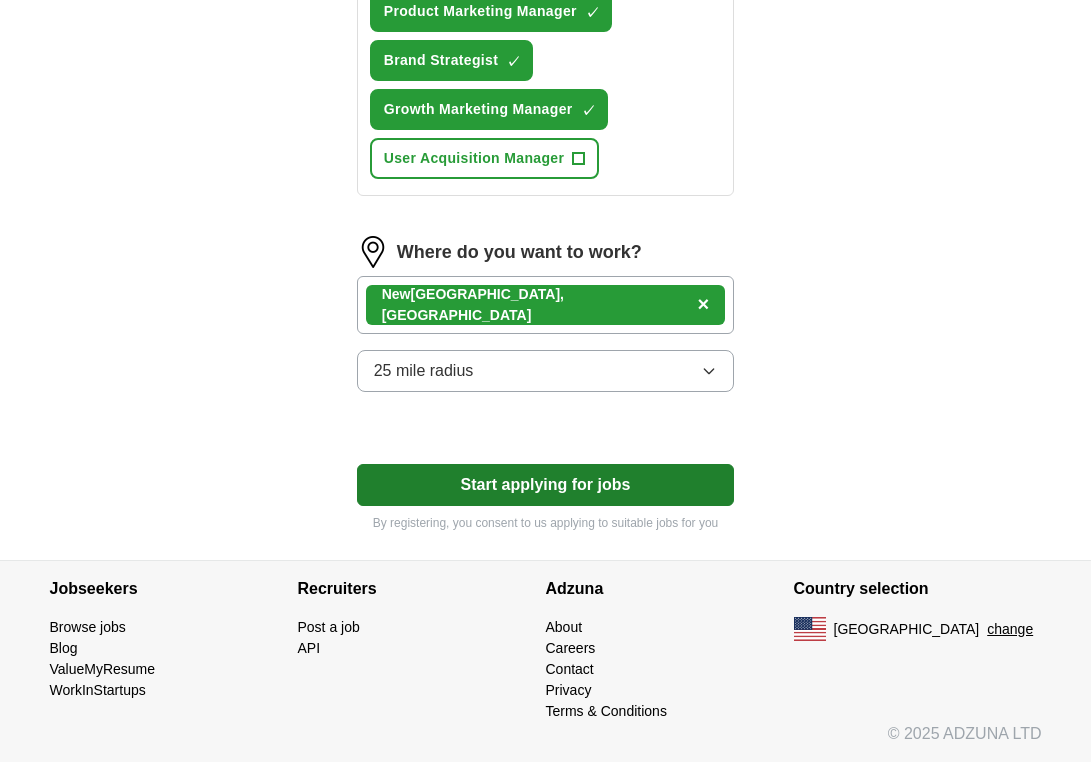 select on "**" 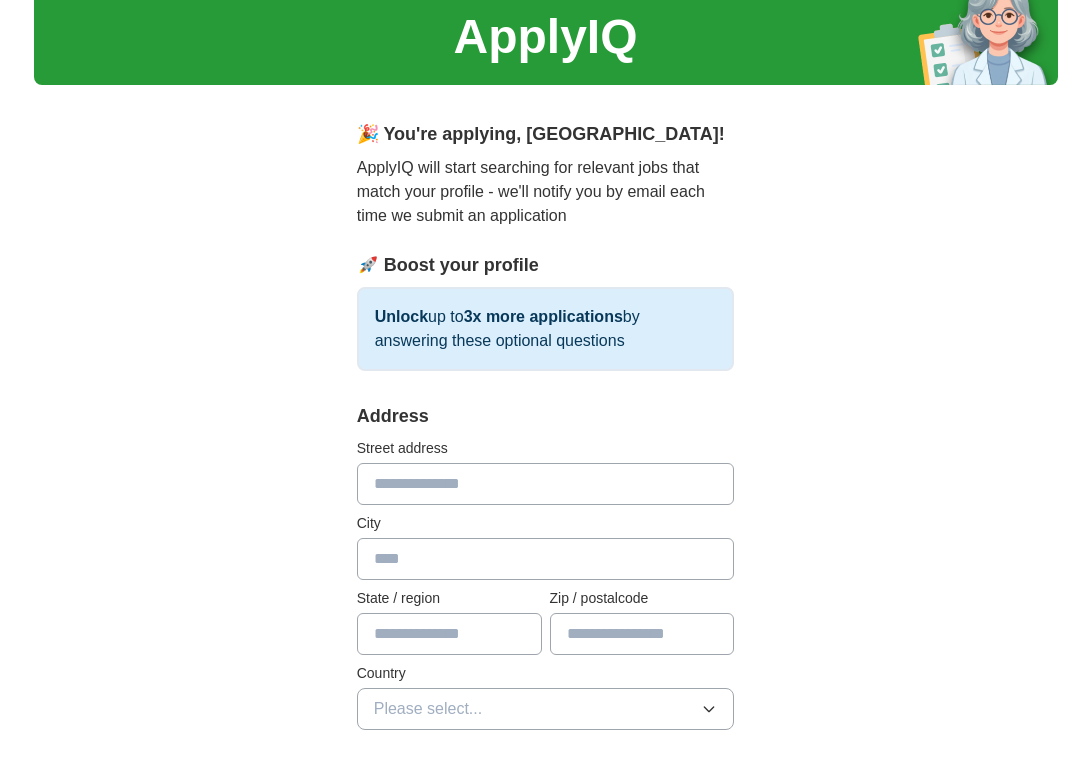 scroll, scrollTop: 0, scrollLeft: 0, axis: both 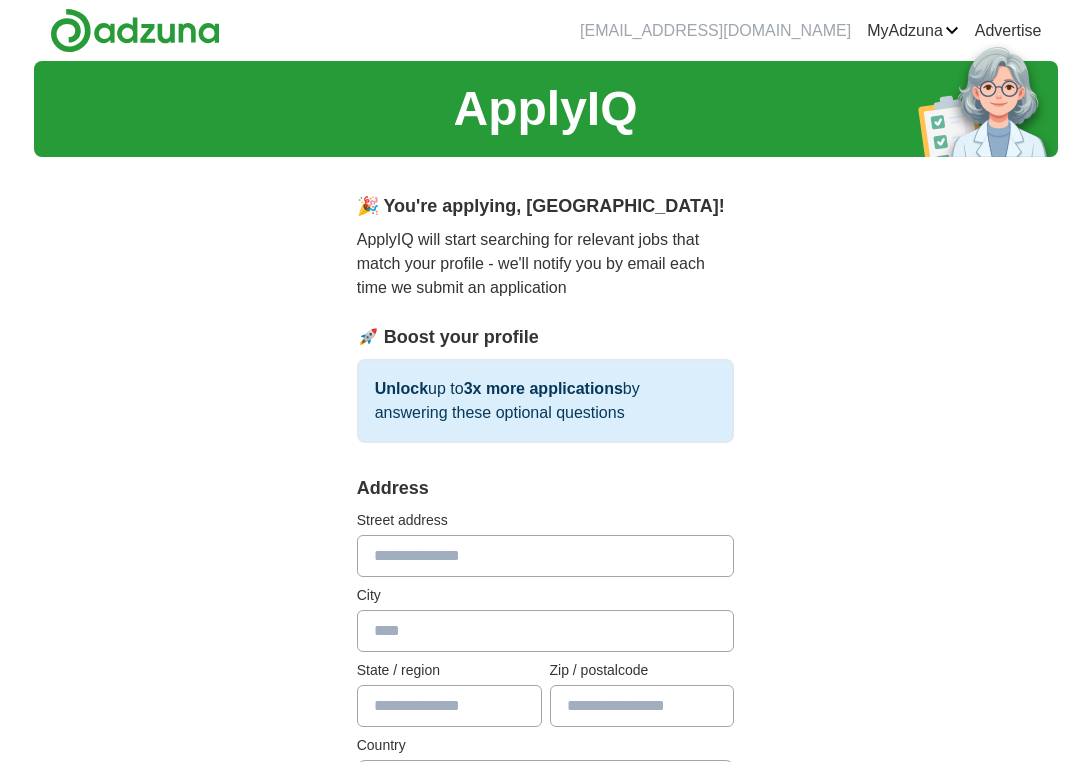 click at bounding box center (546, 556) 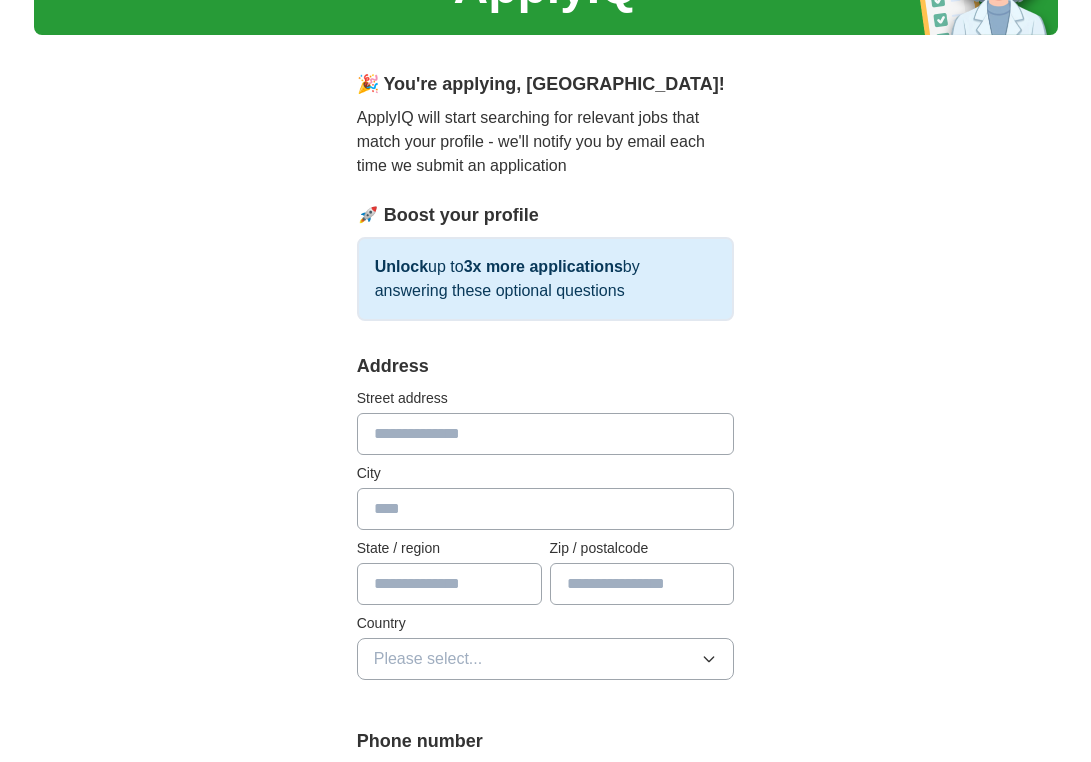 scroll, scrollTop: 121, scrollLeft: 0, axis: vertical 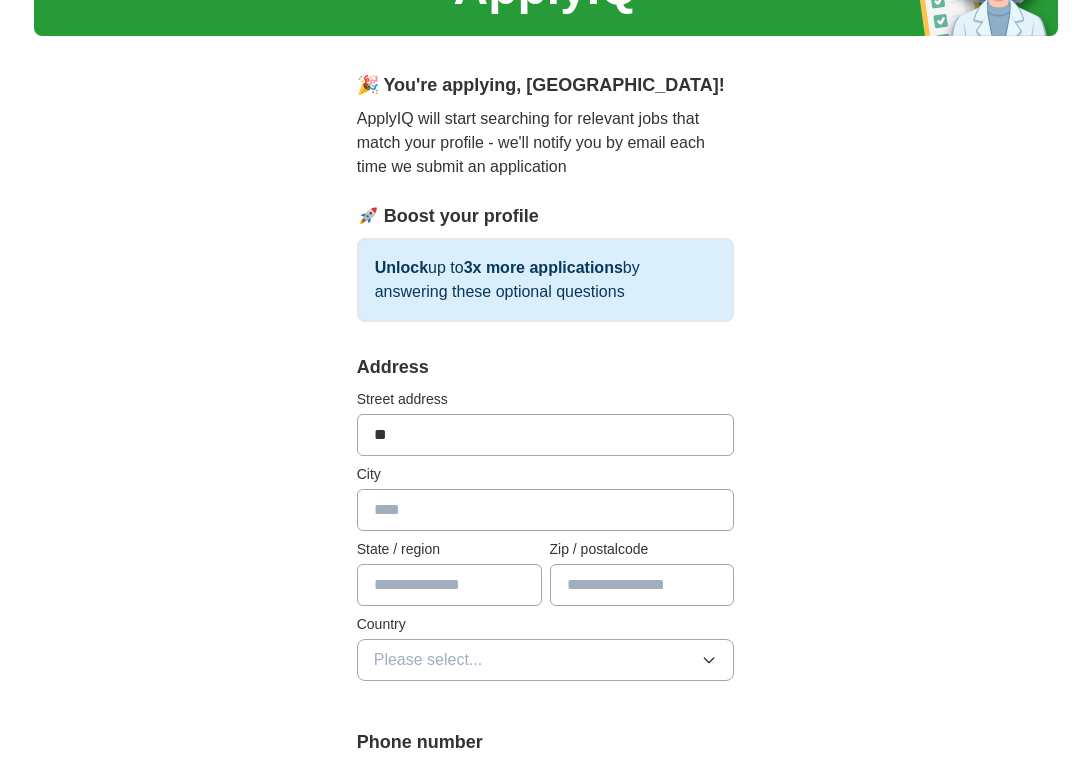 type on "**********" 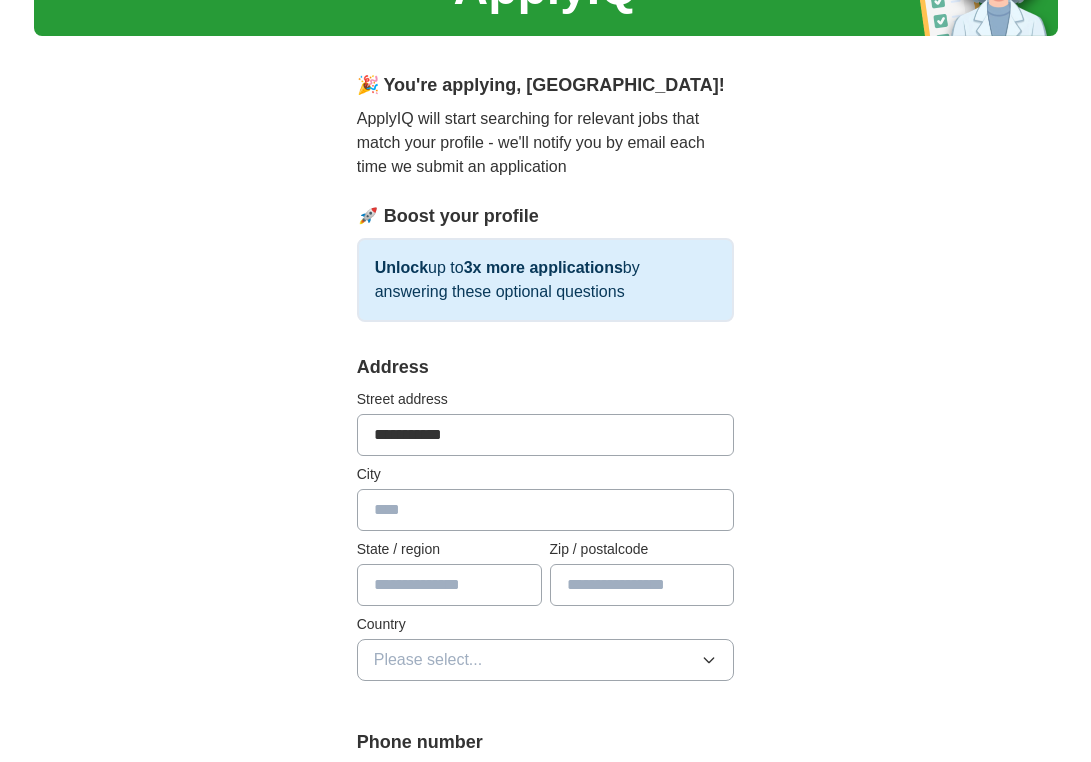 type on "********" 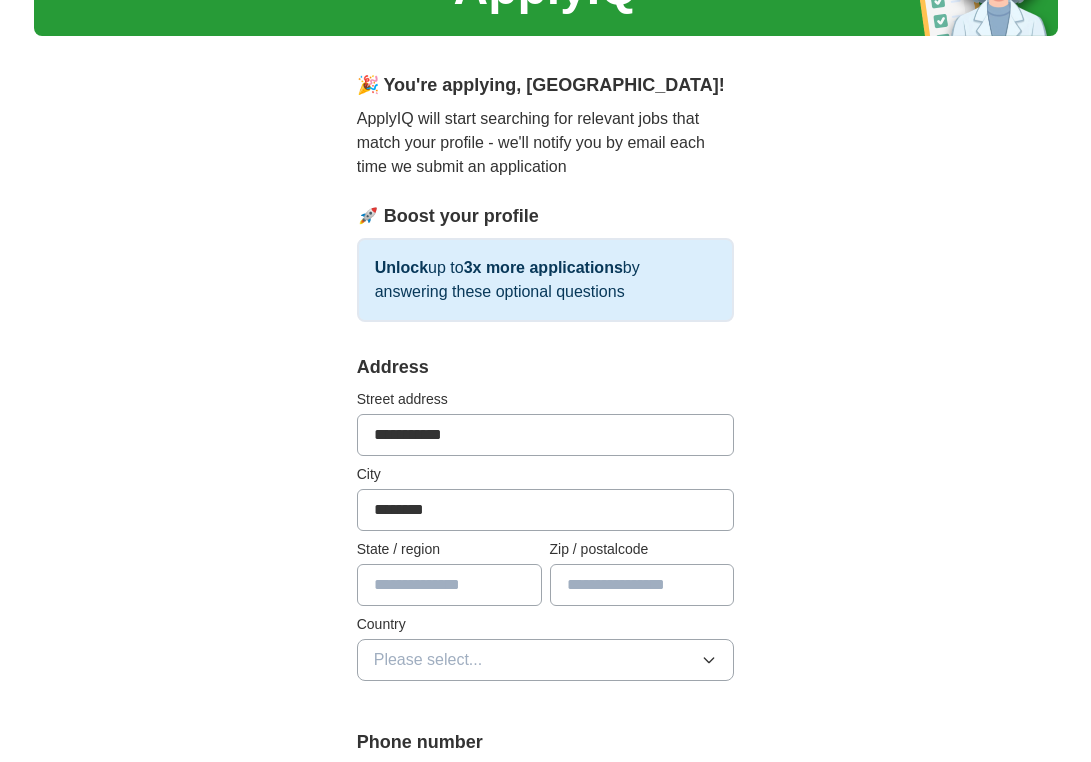 type on "**" 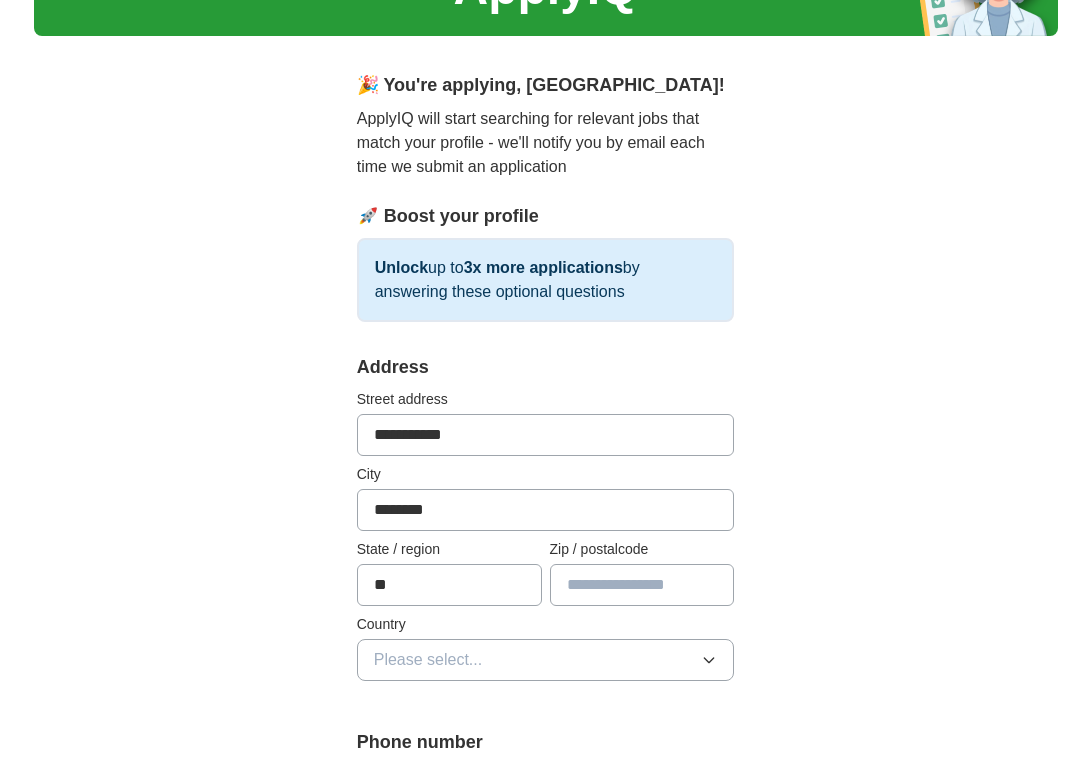type on "*****" 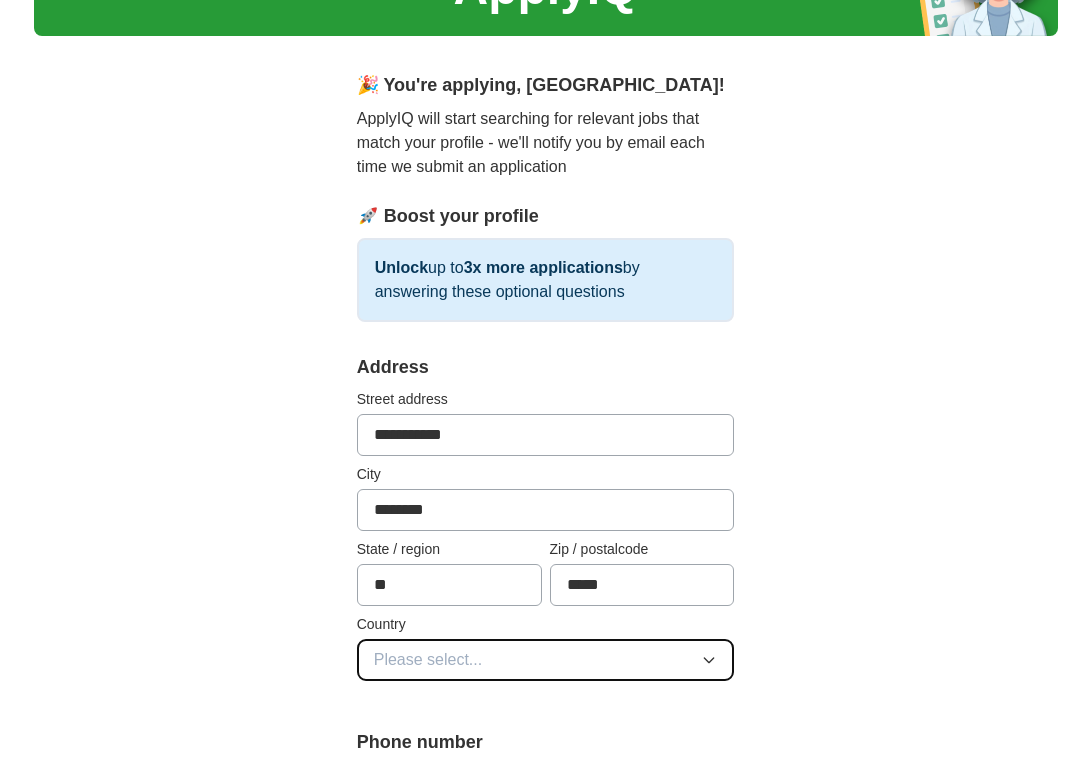 click on "Please select..." at bounding box center [546, 660] 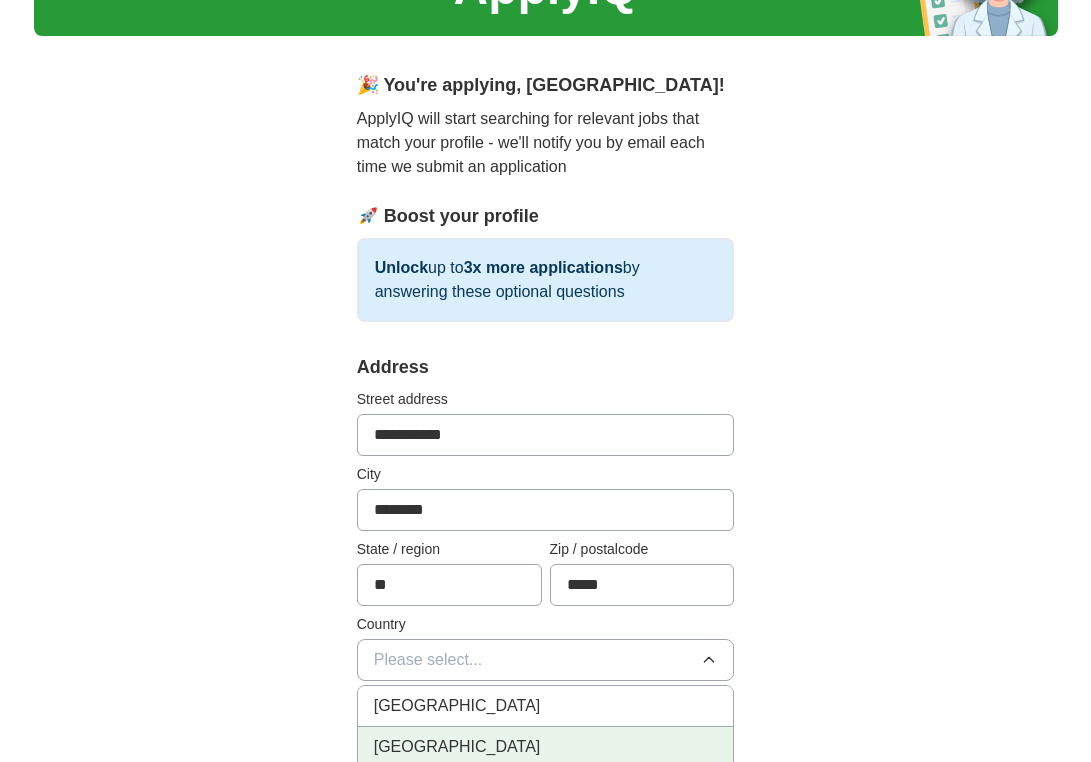 click on "[GEOGRAPHIC_DATA]" at bounding box center (546, 747) 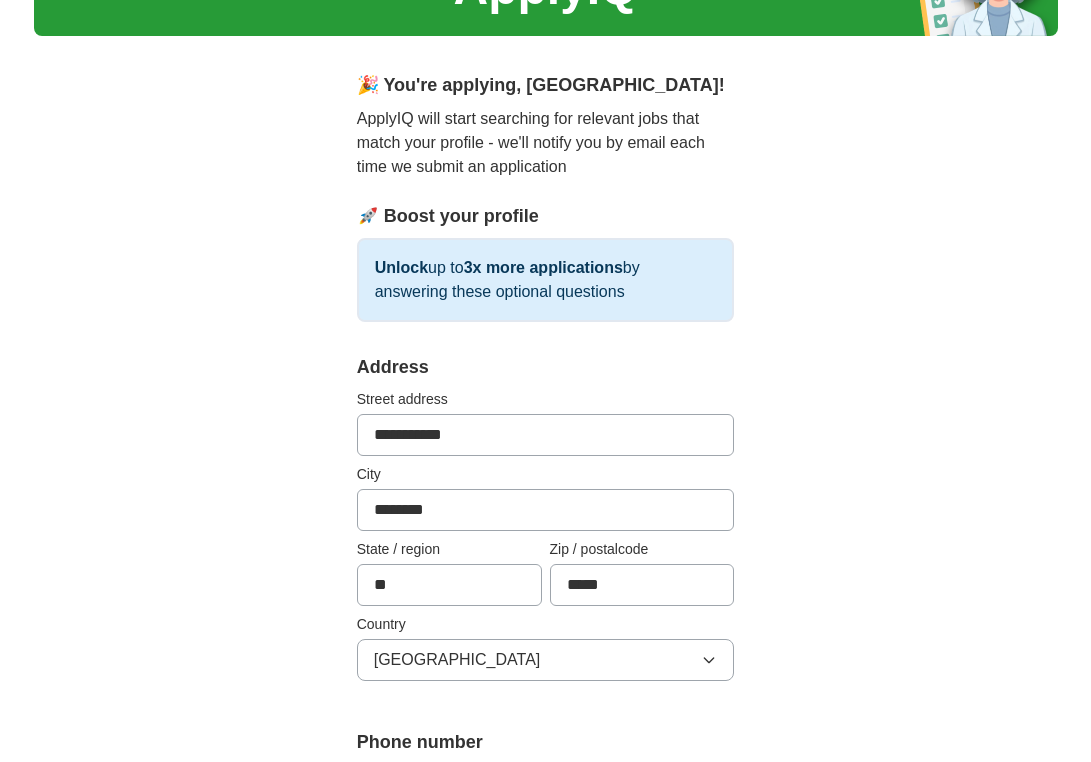 click on "**********" at bounding box center (546, 1057) 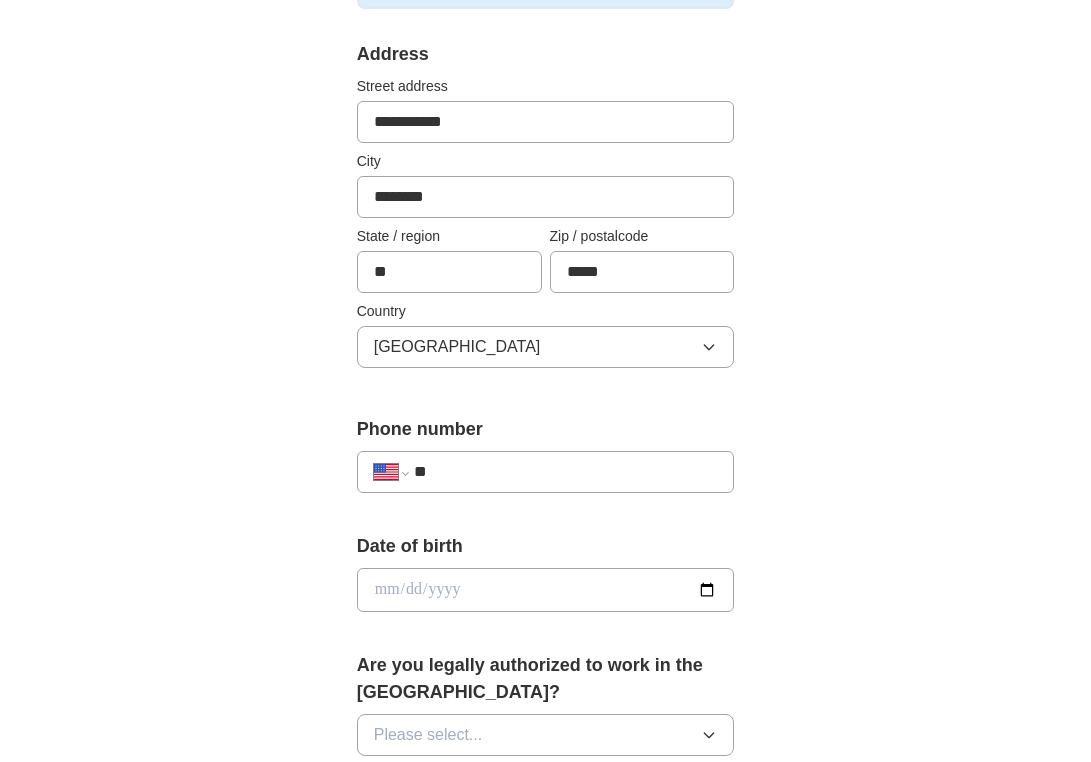 scroll, scrollTop: 458, scrollLeft: 0, axis: vertical 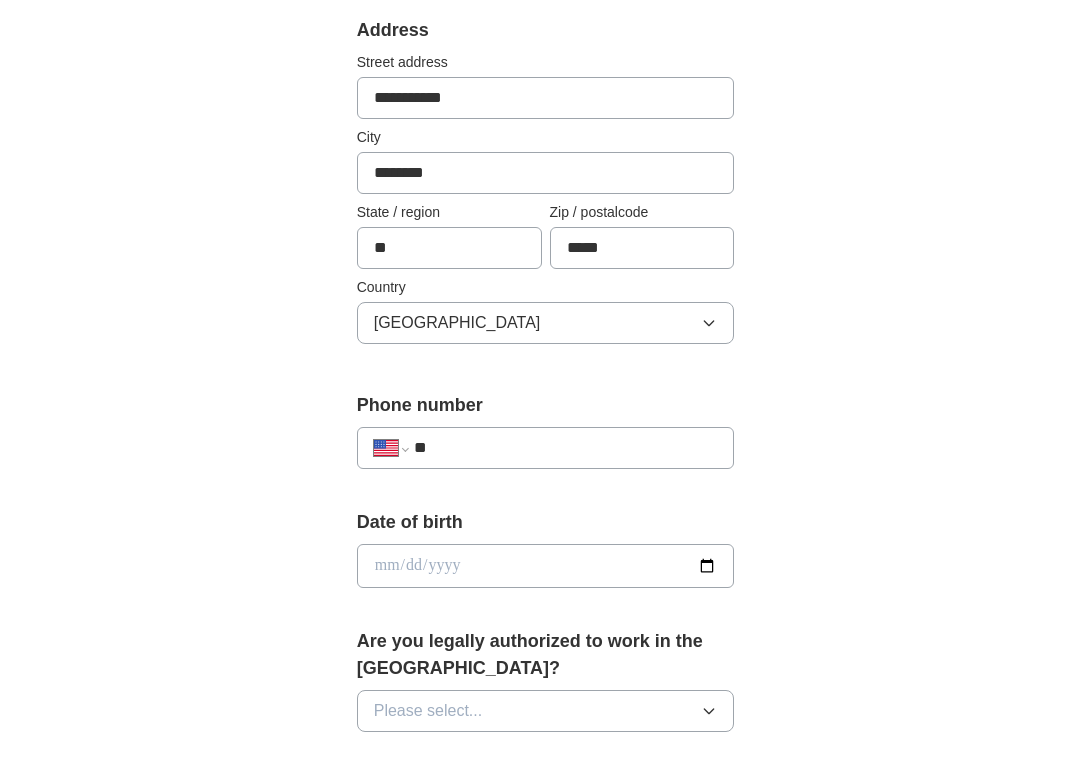 click on "**********" at bounding box center [546, 448] 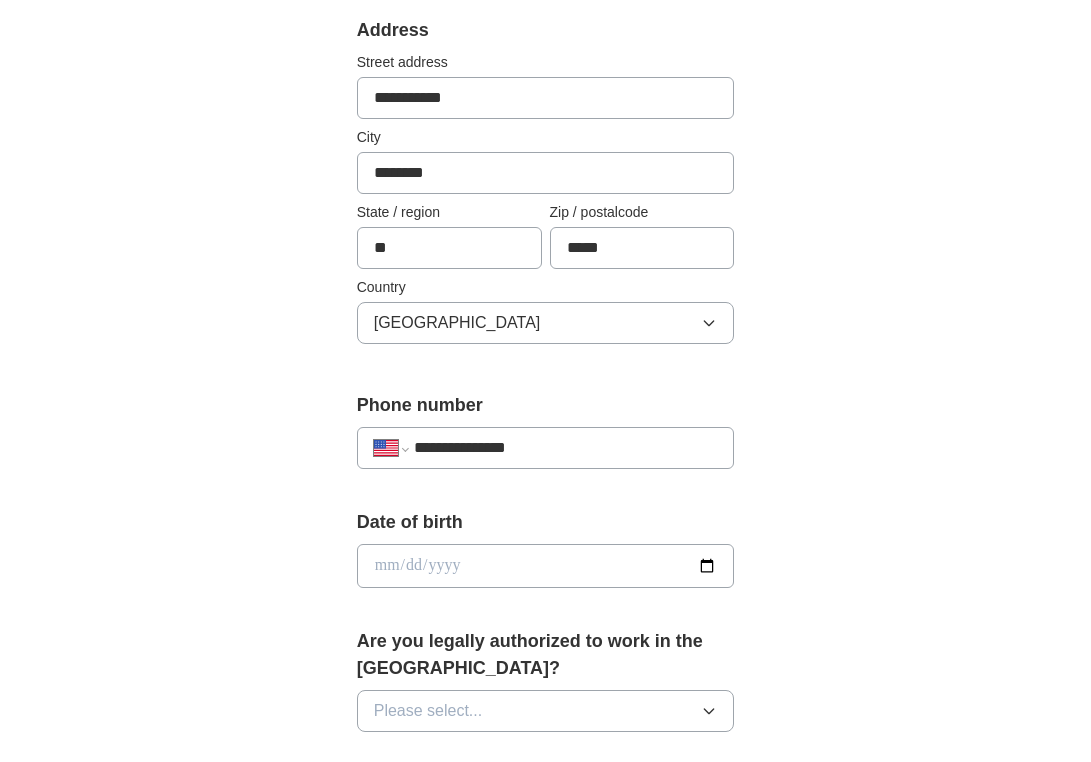 type on "**********" 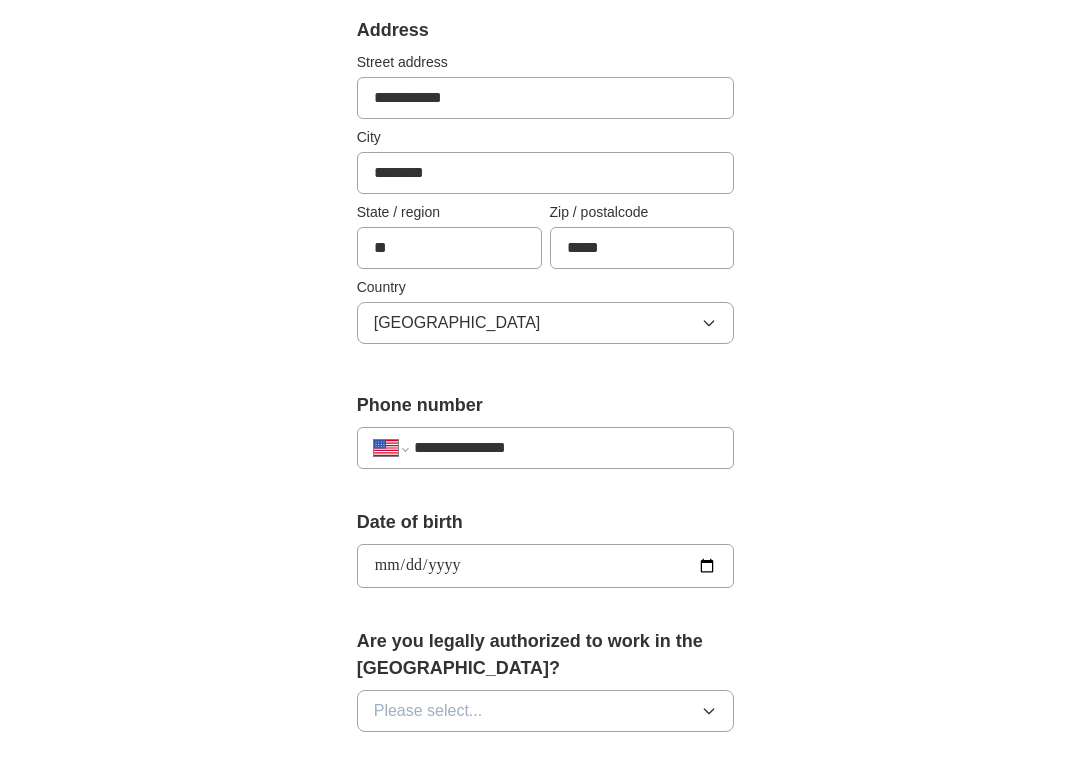 type on "**********" 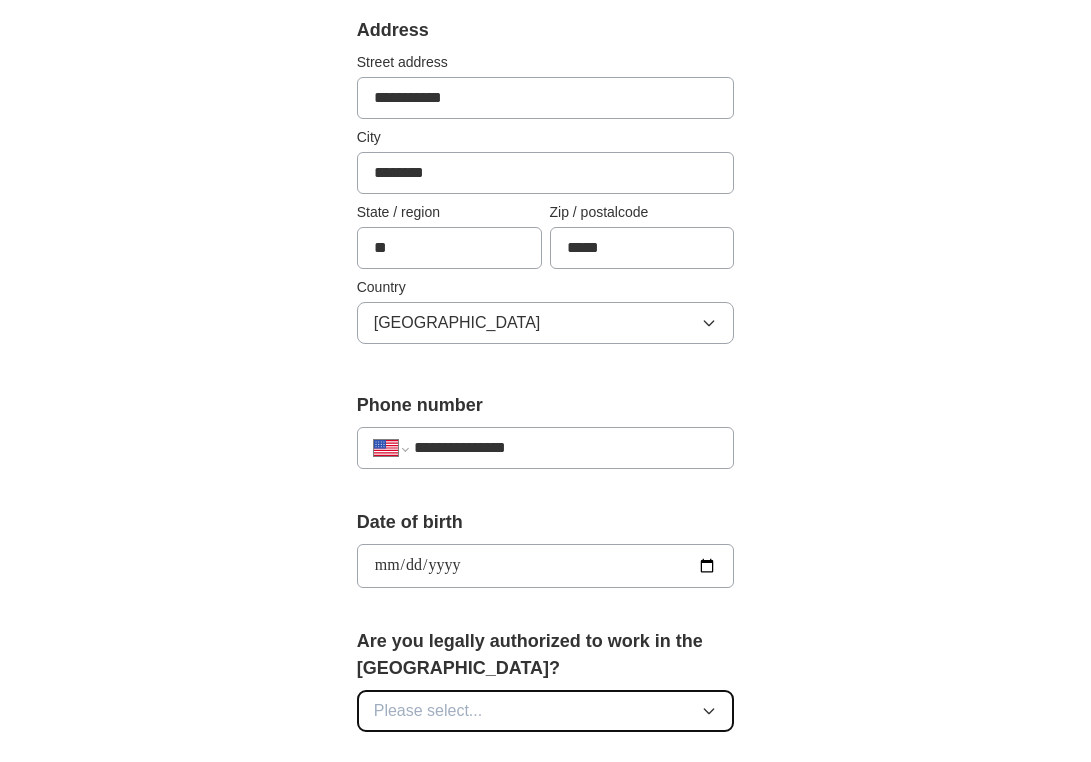 click on "Please select..." at bounding box center [546, 711] 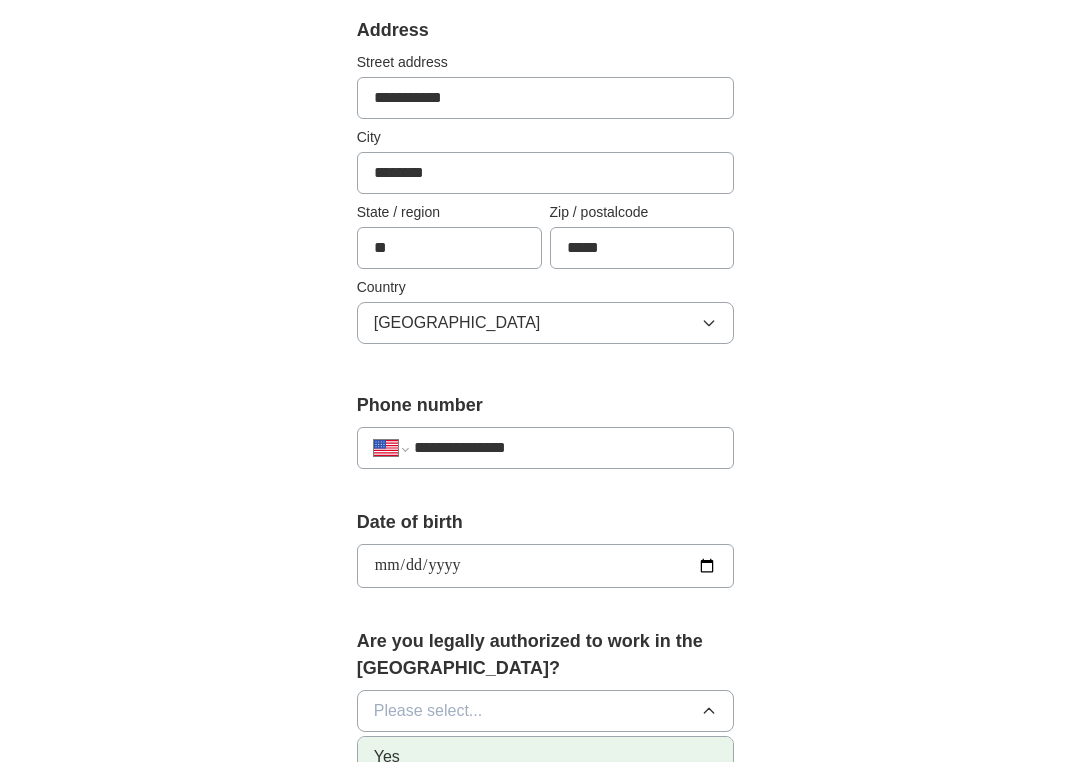 click on "Yes" at bounding box center [546, 757] 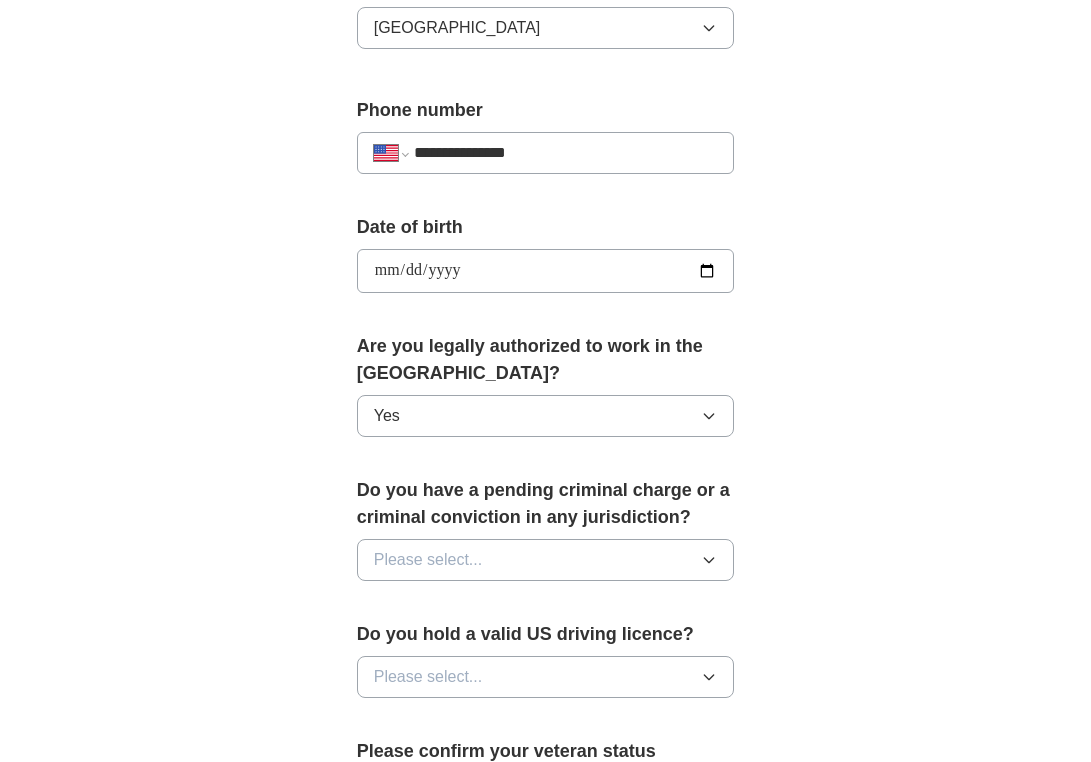 scroll, scrollTop: 809, scrollLeft: 0, axis: vertical 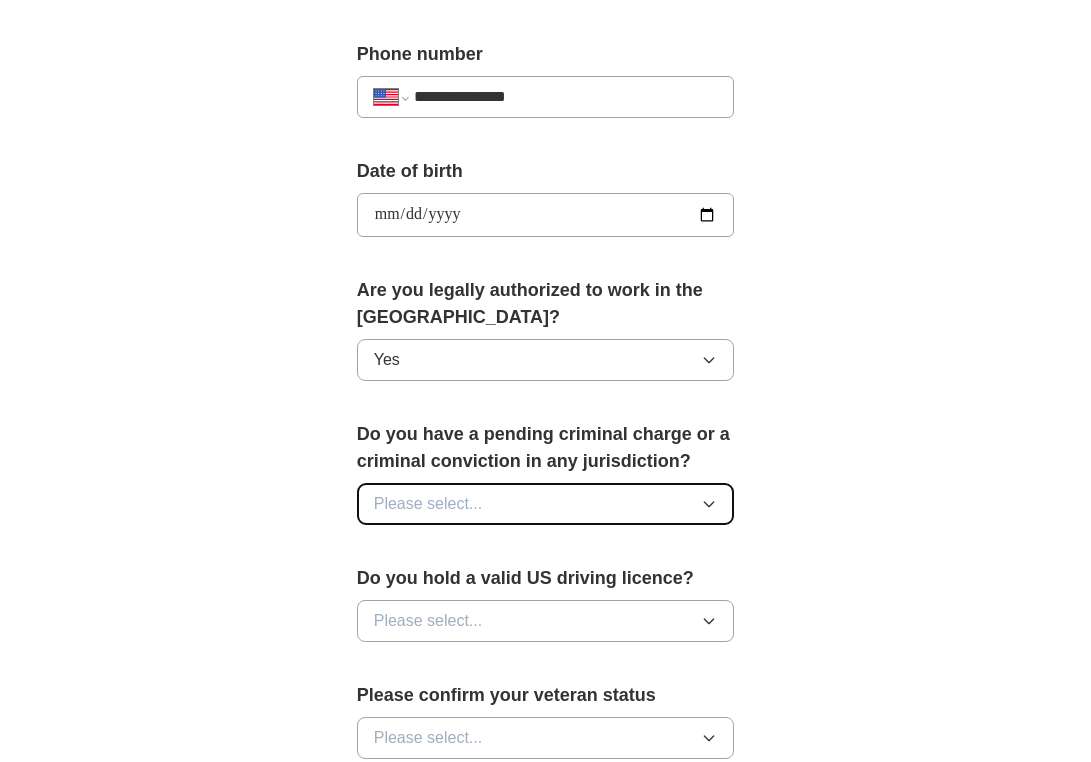 click on "Please select..." at bounding box center [546, 504] 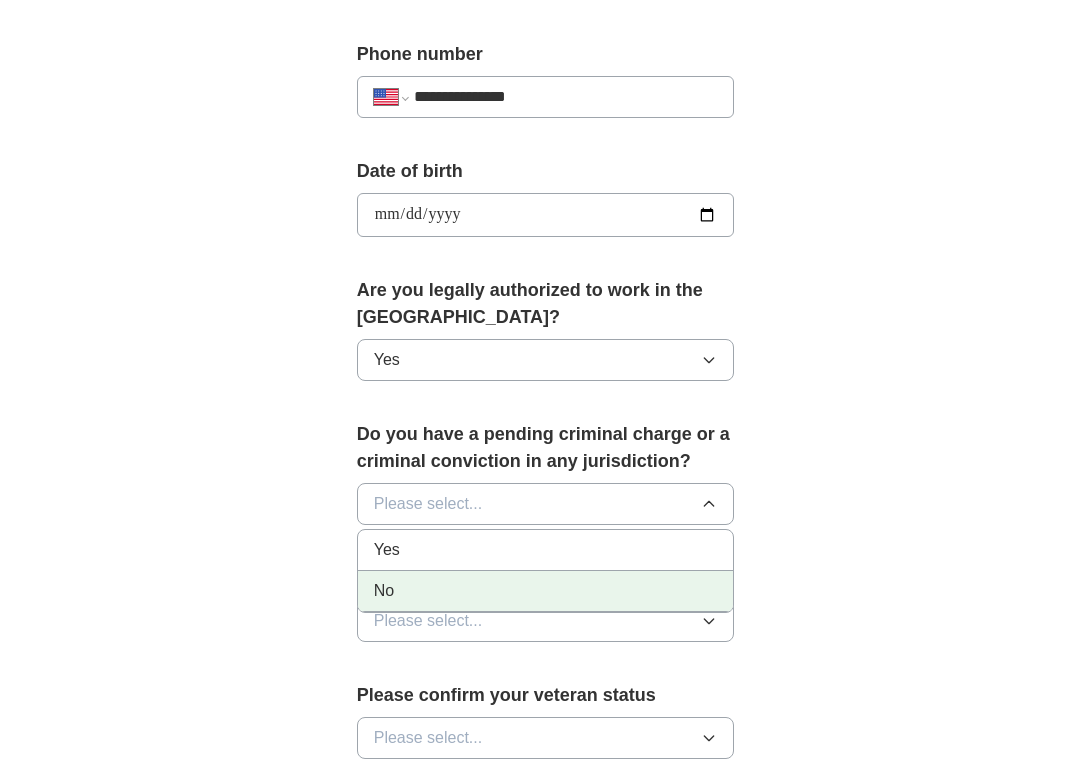 click on "No" at bounding box center (546, 591) 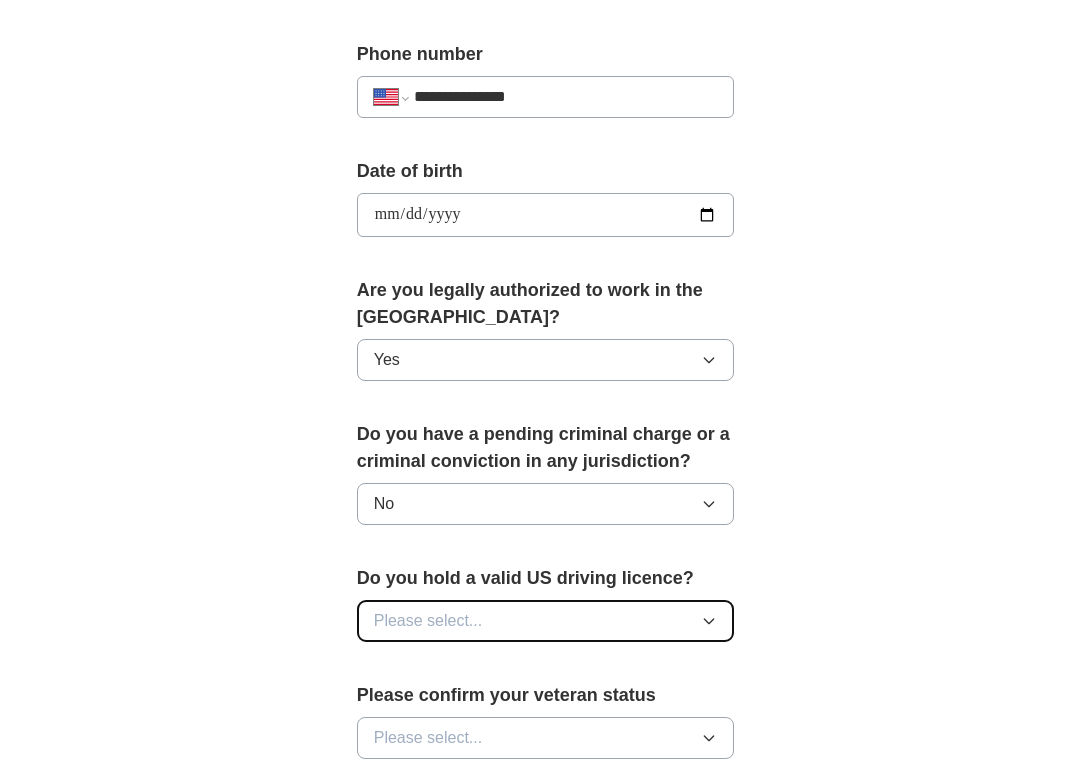 click on "Please select..." at bounding box center [546, 621] 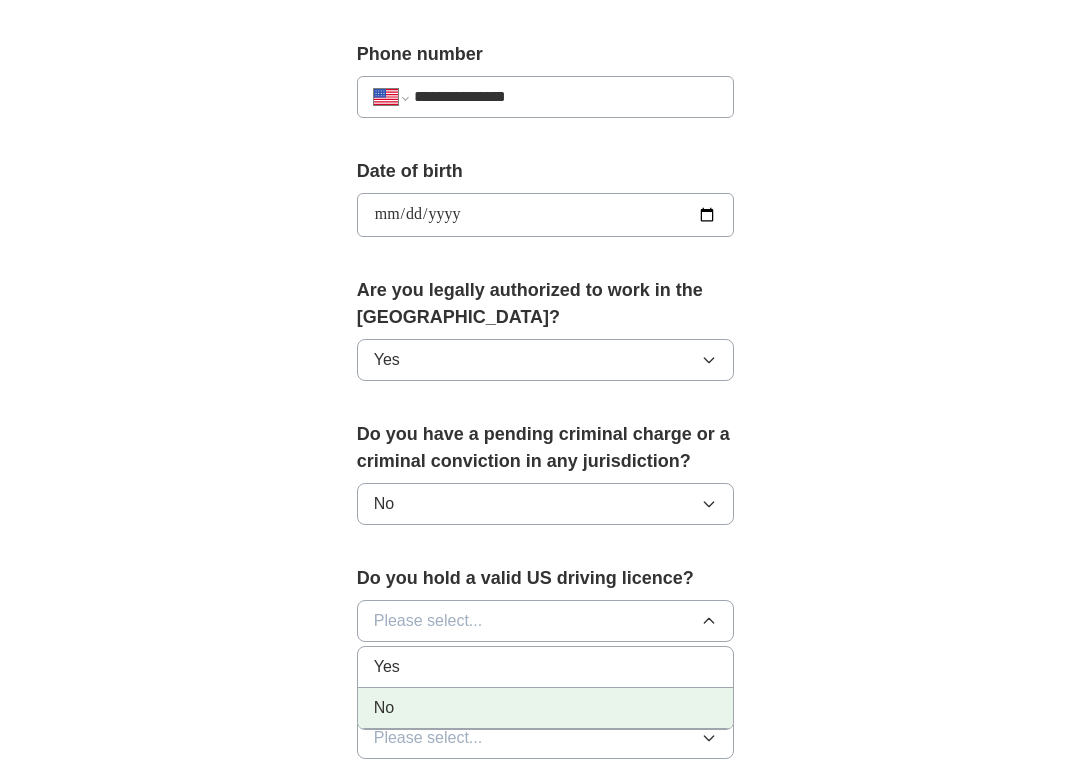 click on "No" at bounding box center [546, 708] 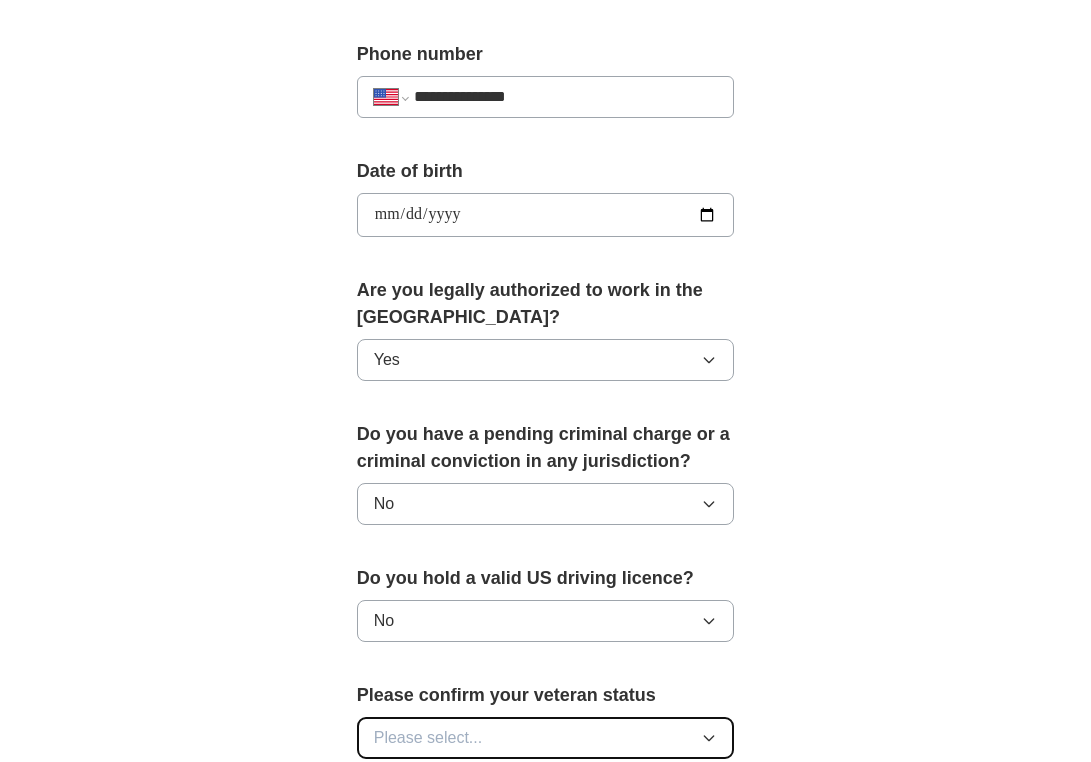 click on "Please select..." at bounding box center [546, 738] 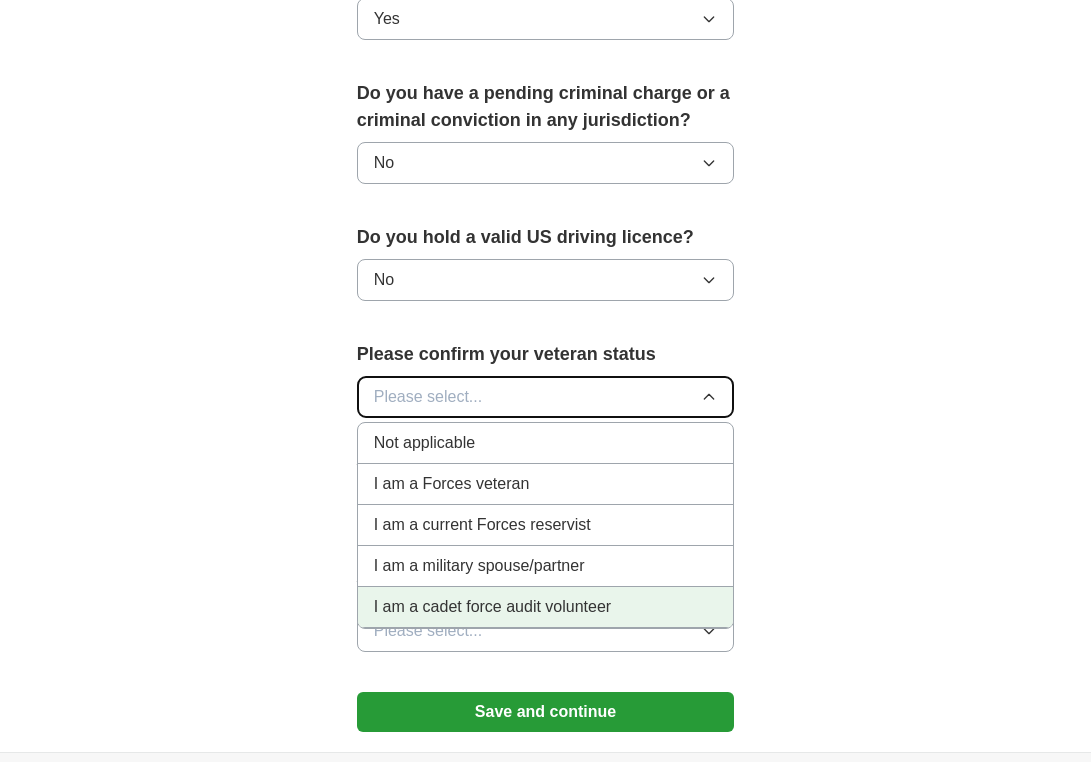 scroll, scrollTop: 1161, scrollLeft: 0, axis: vertical 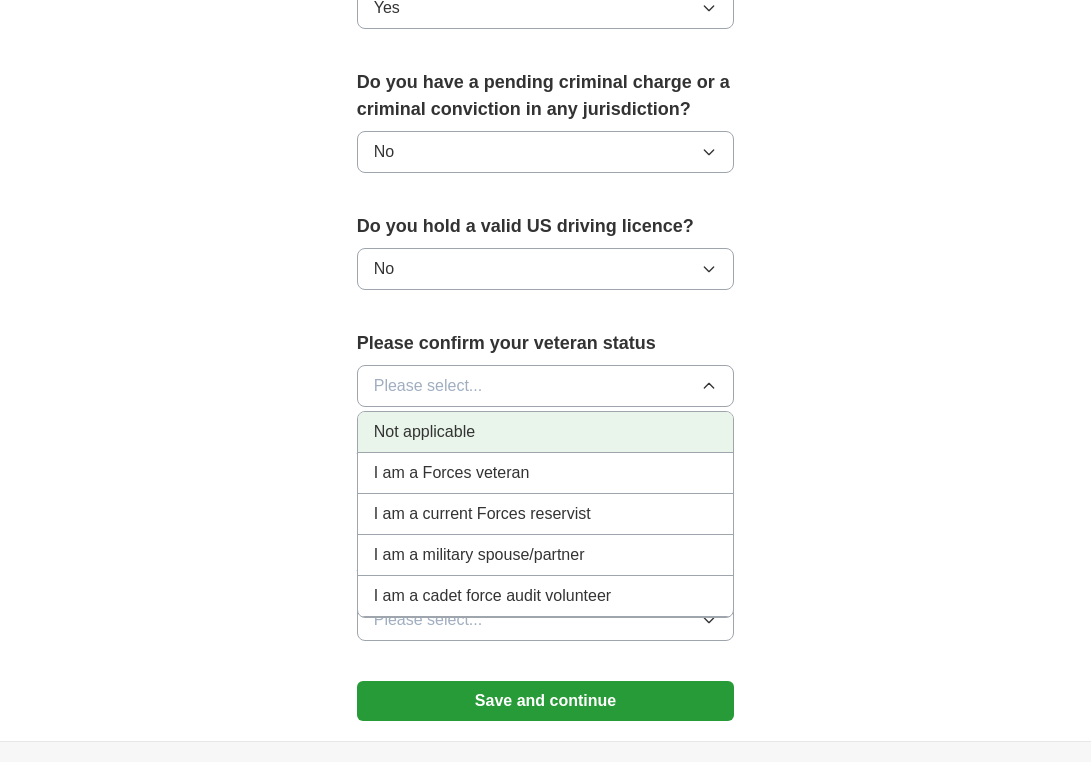 click on "Not applicable" at bounding box center (546, 432) 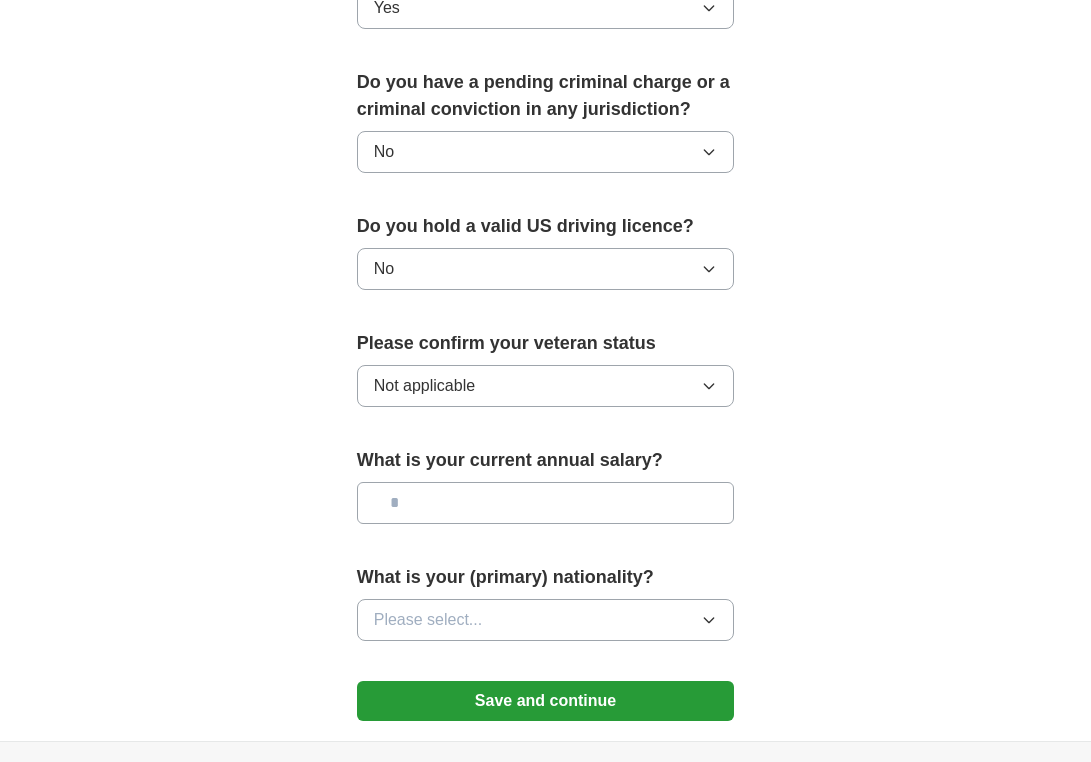 click at bounding box center [546, 503] 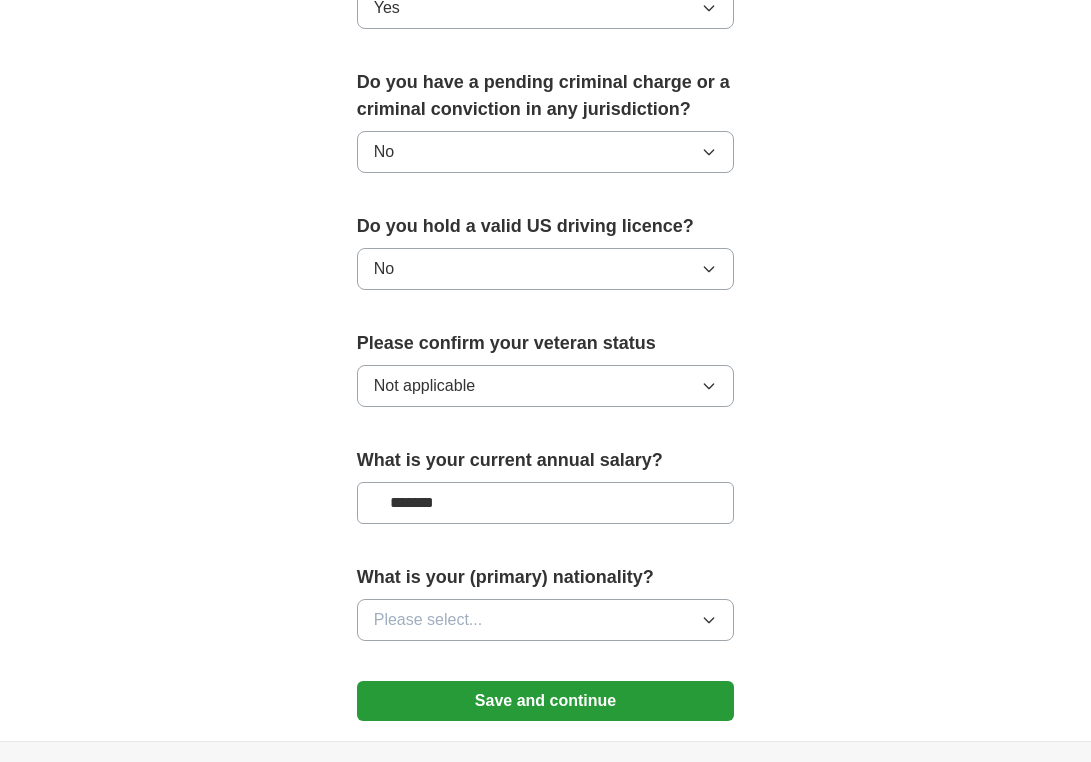 type on "*******" 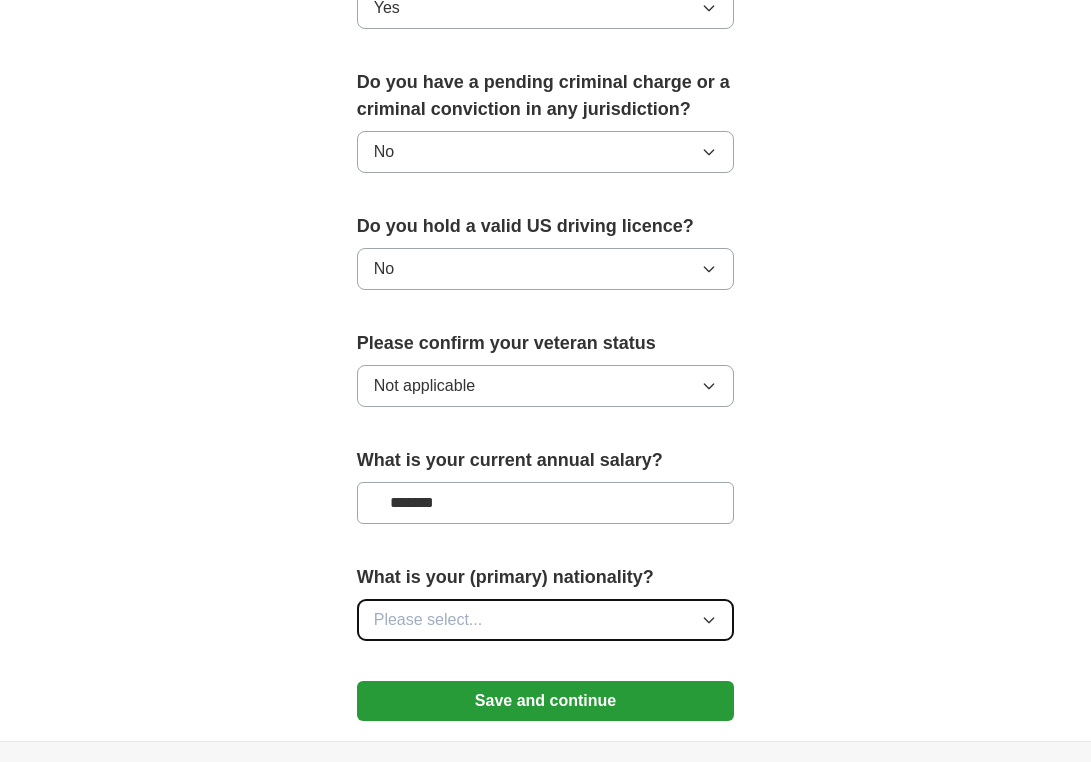 click on "Please select..." at bounding box center [546, 620] 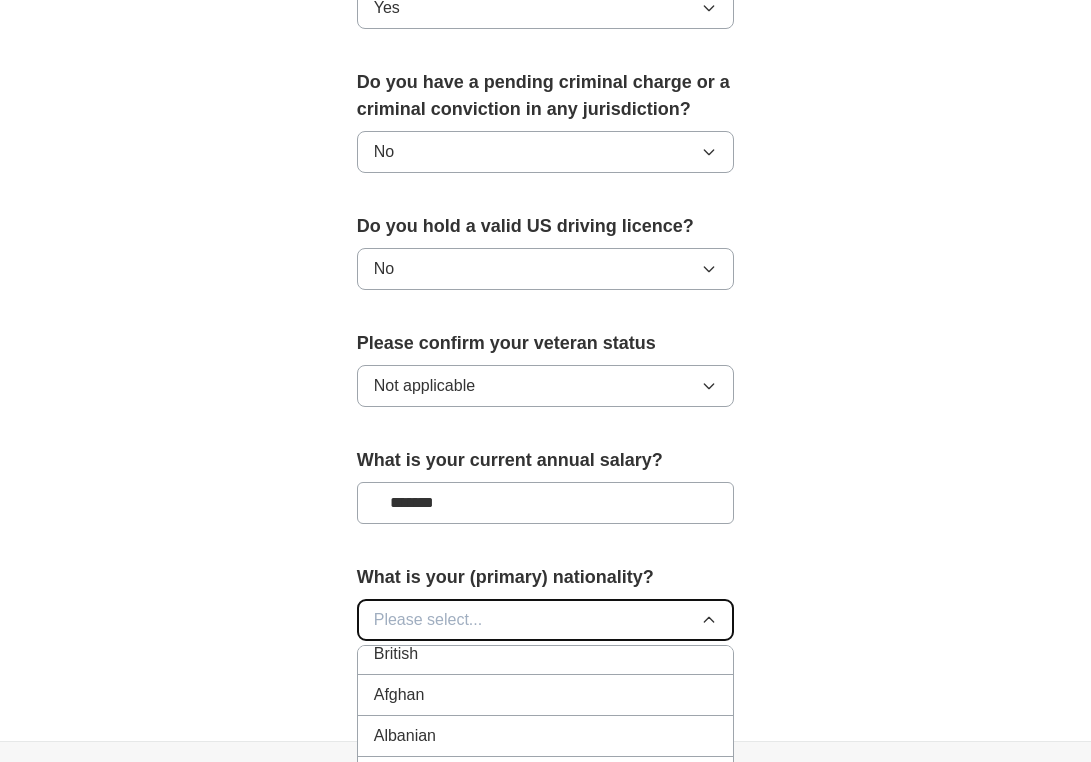 scroll, scrollTop: 76, scrollLeft: 0, axis: vertical 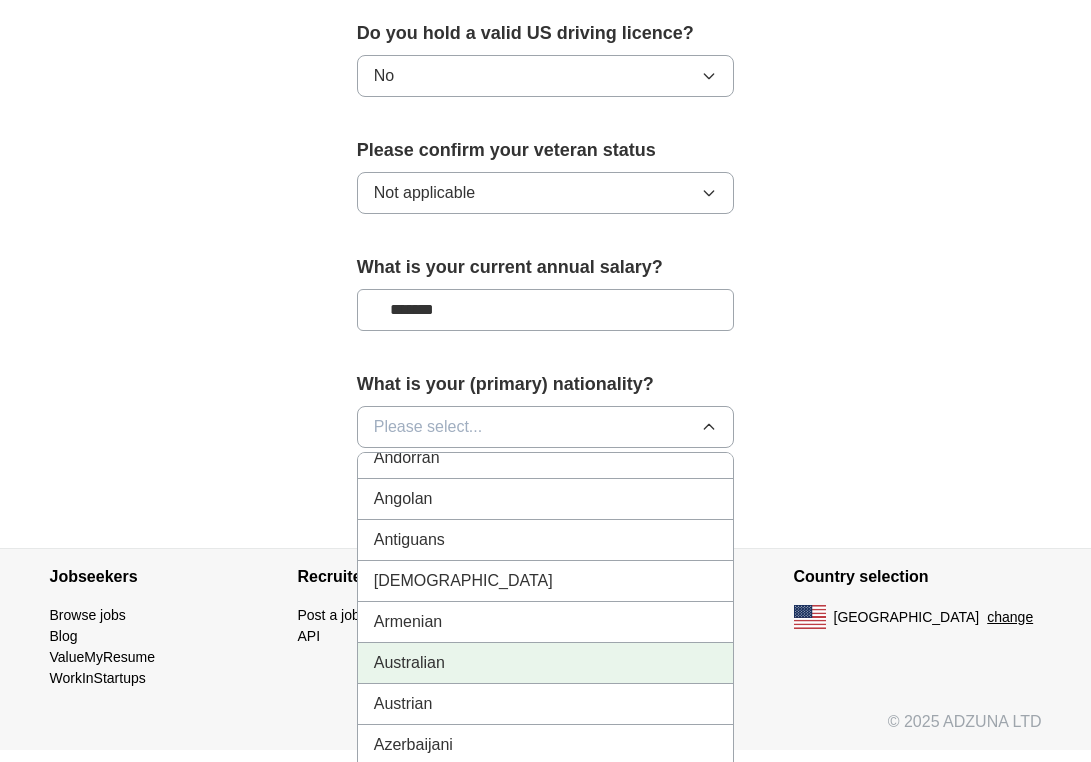 click on "Australian" at bounding box center (546, 663) 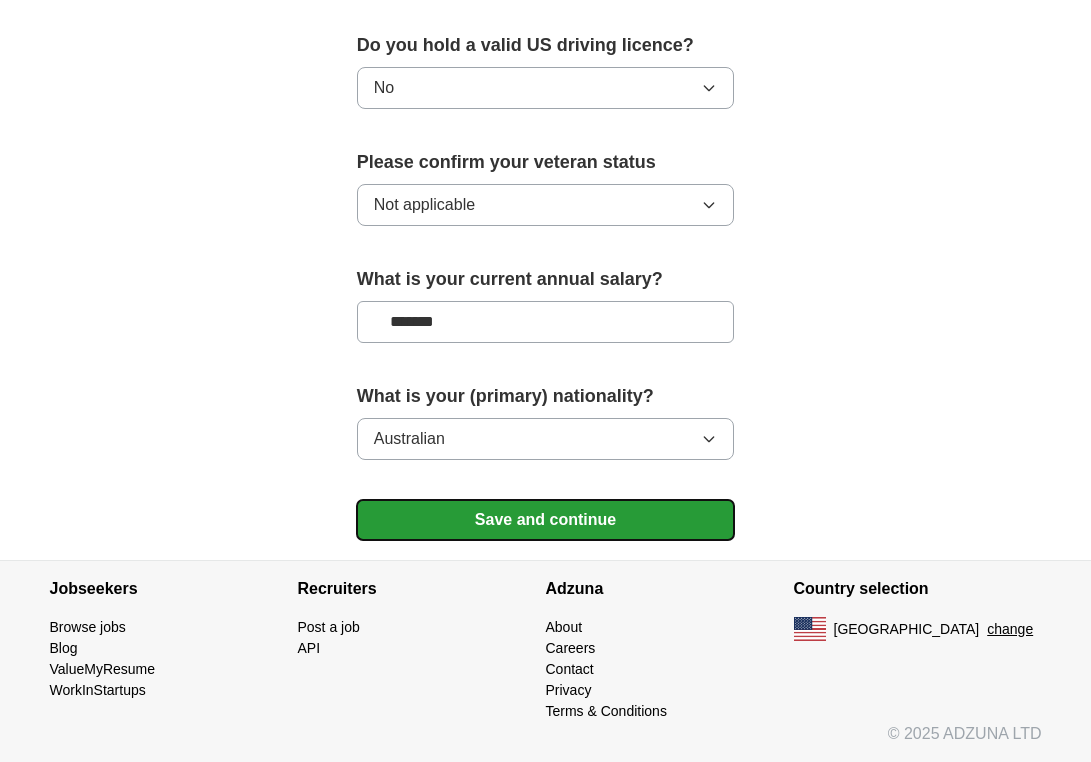 click on "Save and continue" at bounding box center [546, 520] 